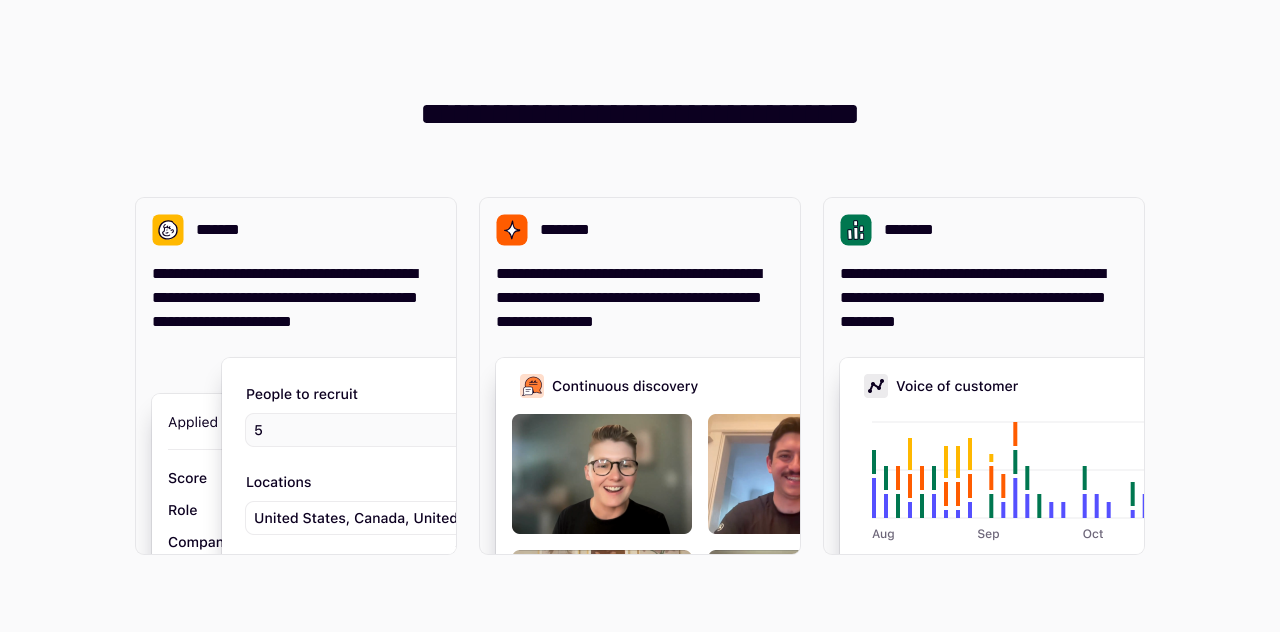 scroll, scrollTop: 0, scrollLeft: 0, axis: both 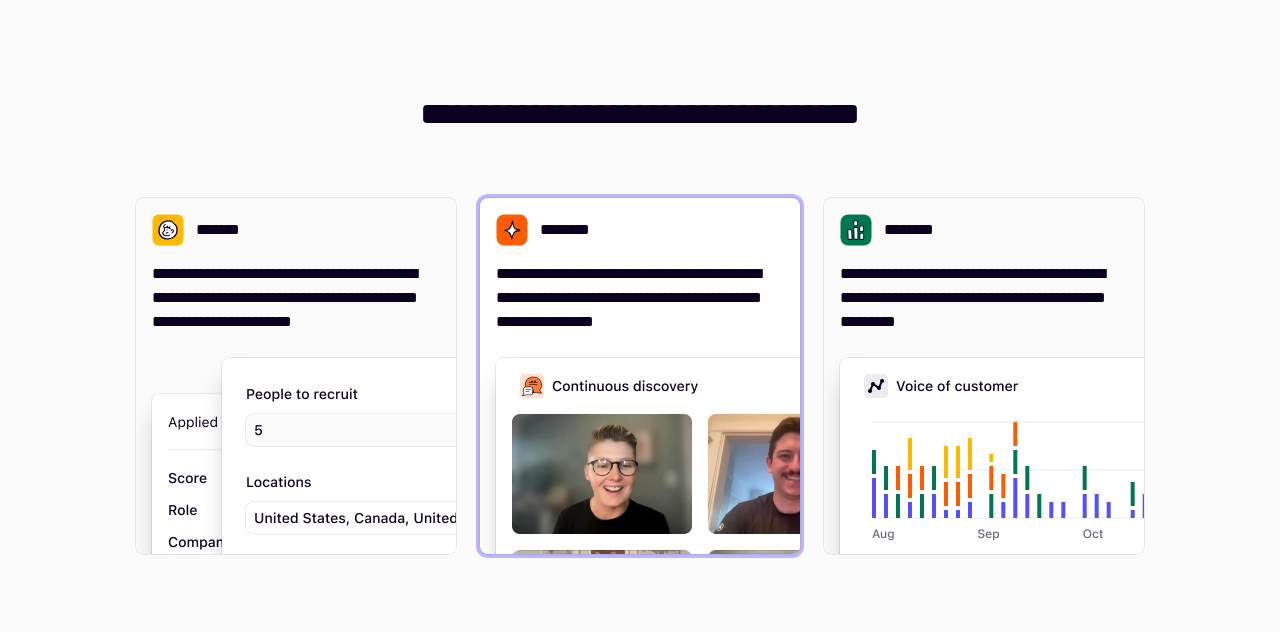 click on "**********" at bounding box center (640, 376) 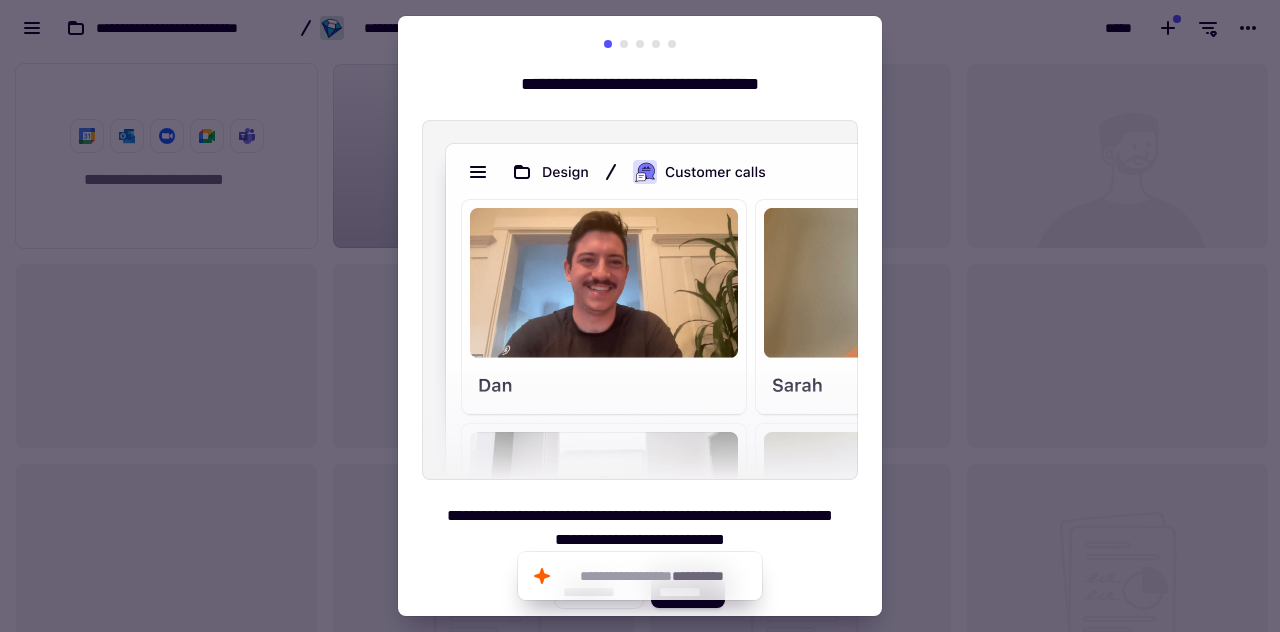 scroll, scrollTop: 560, scrollLeft: 1264, axis: both 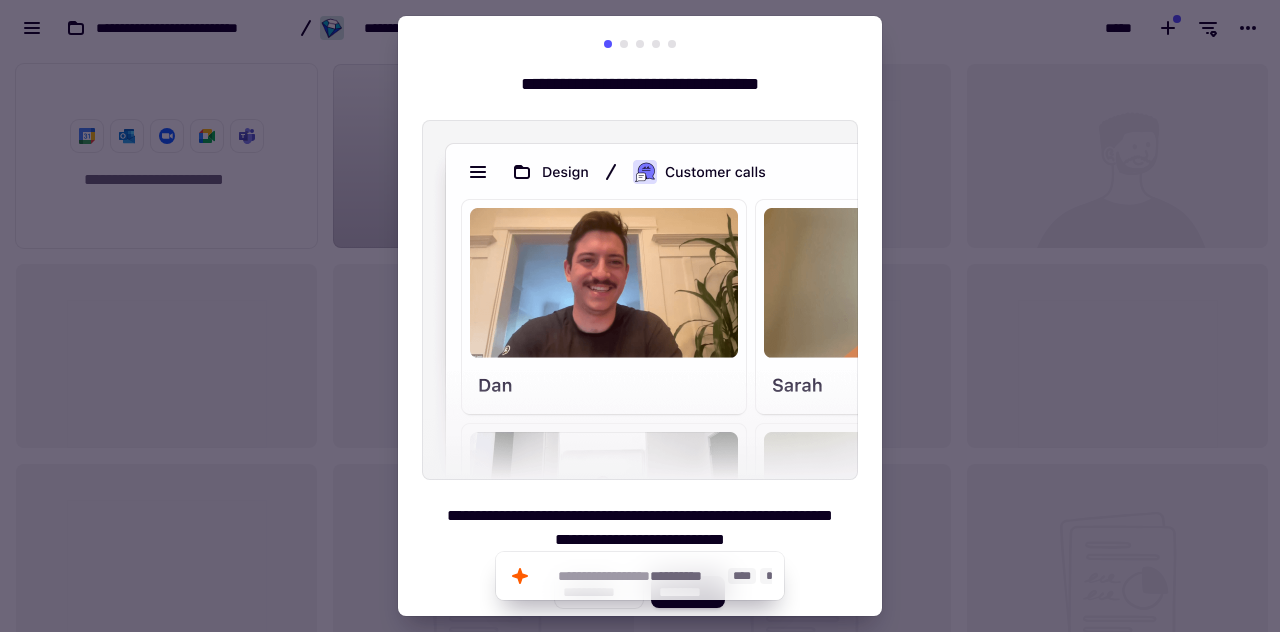 click on "**********" 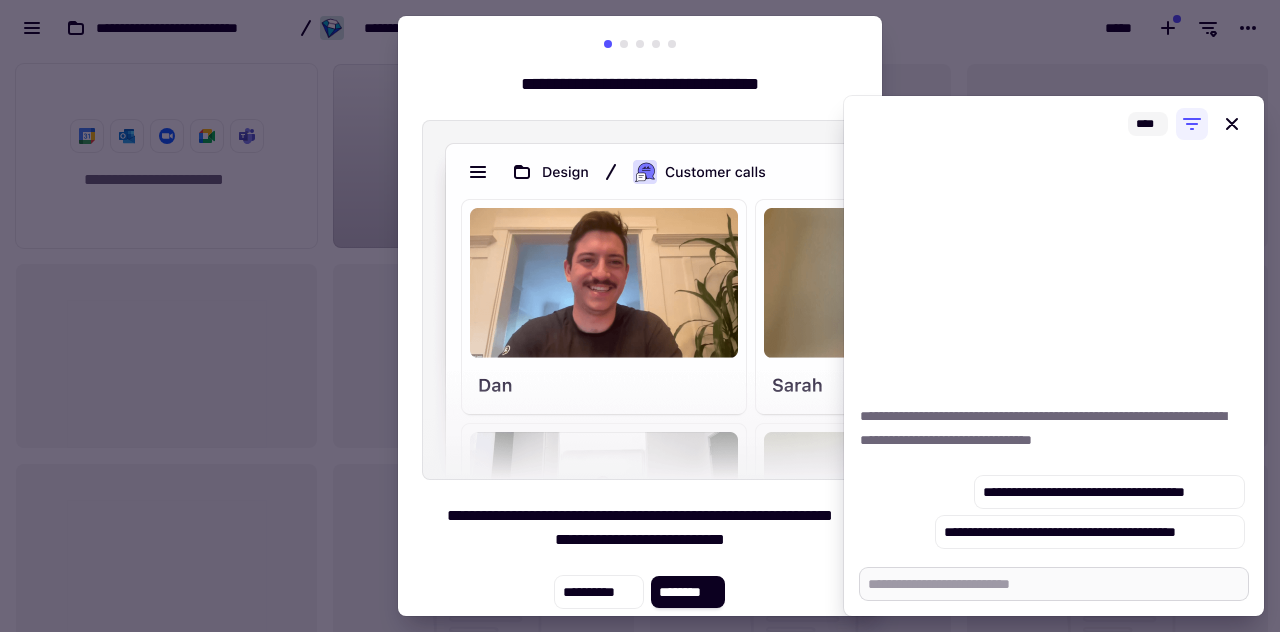 click at bounding box center (1054, 584) 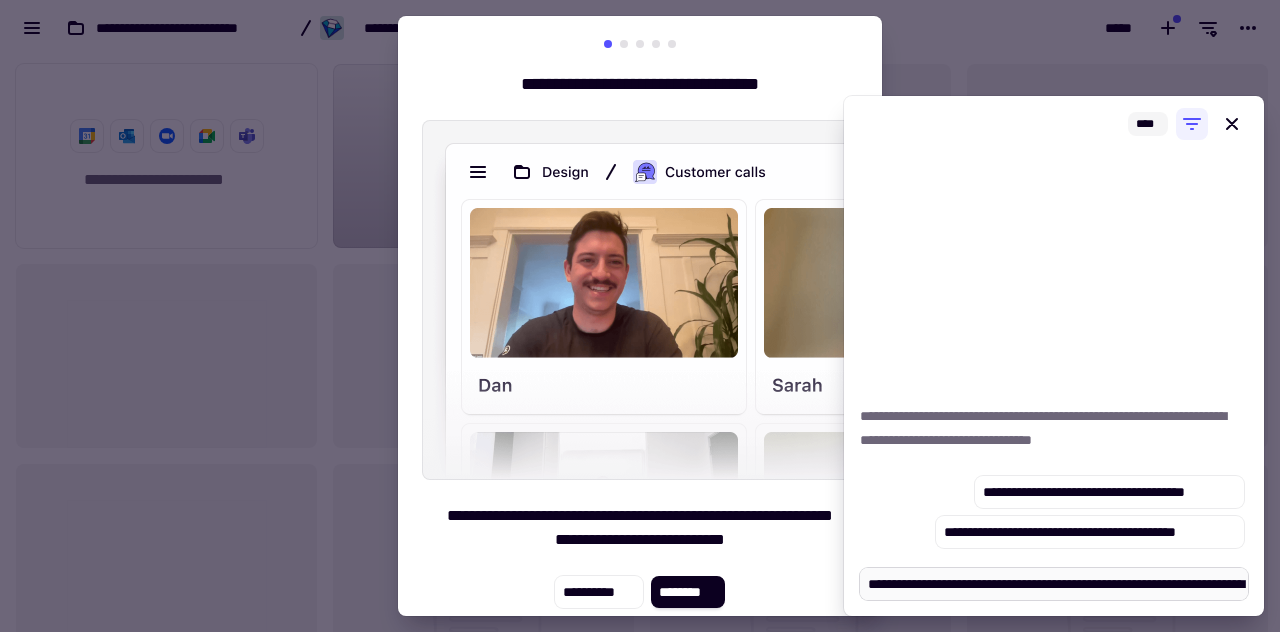 scroll, scrollTop: 17, scrollLeft: 0, axis: vertical 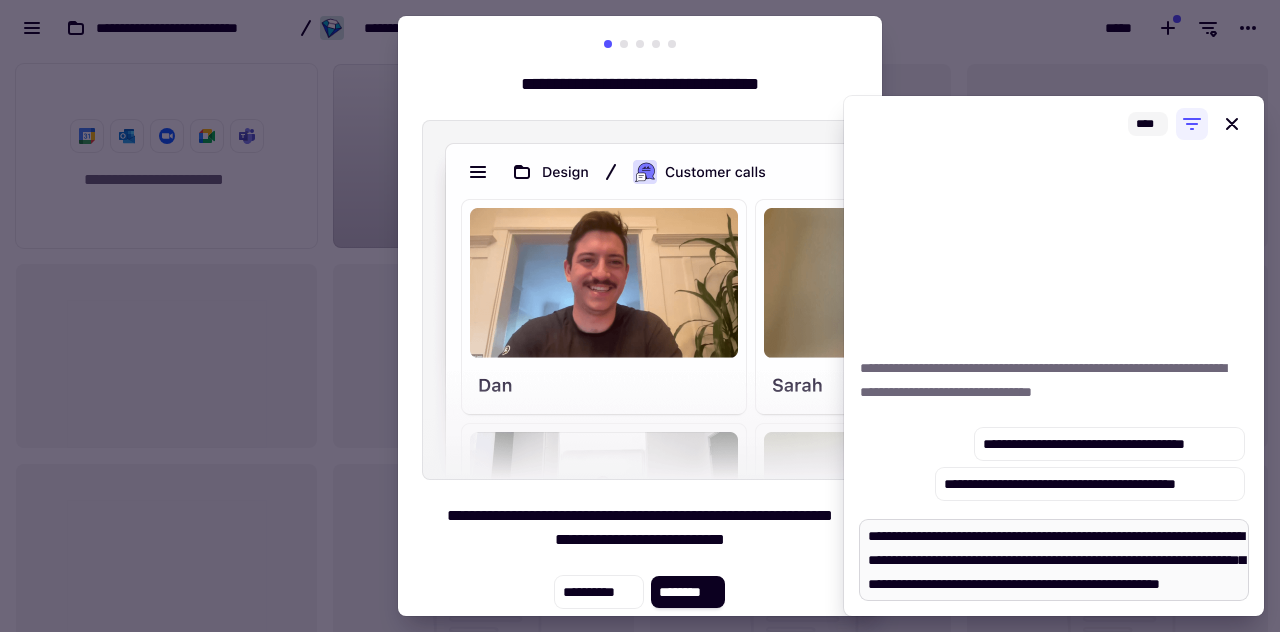 drag, startPoint x: 976, startPoint y: 543, endPoint x: 865, endPoint y: 541, distance: 111.01801 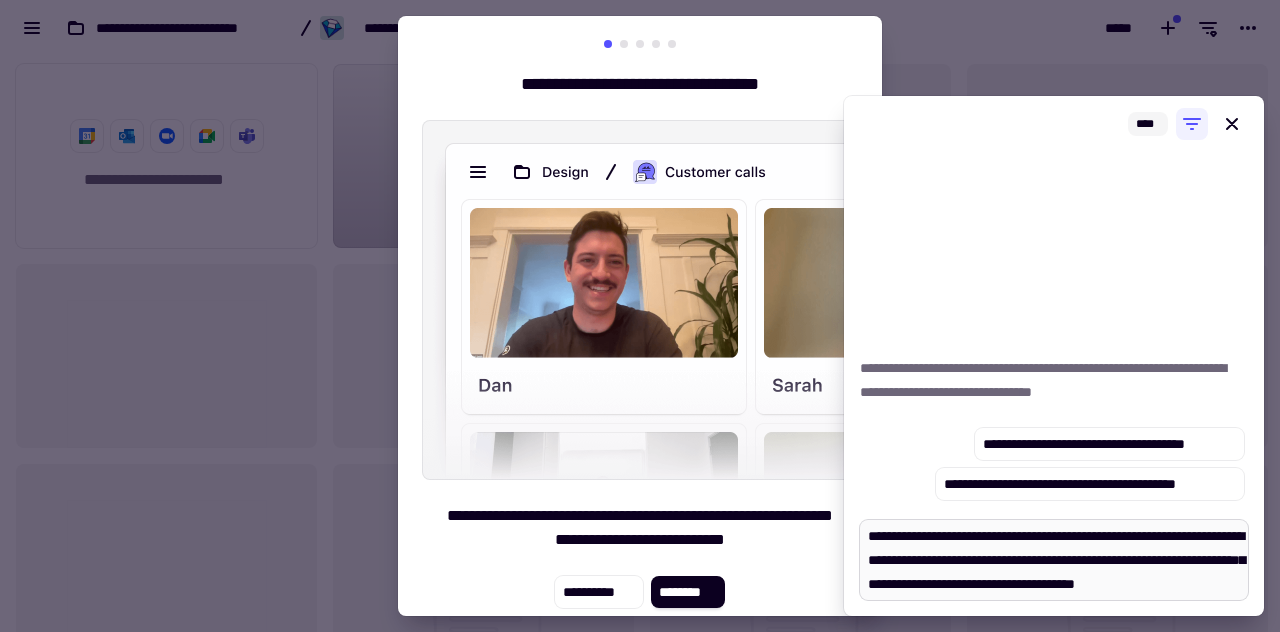 scroll, scrollTop: 6, scrollLeft: 0, axis: vertical 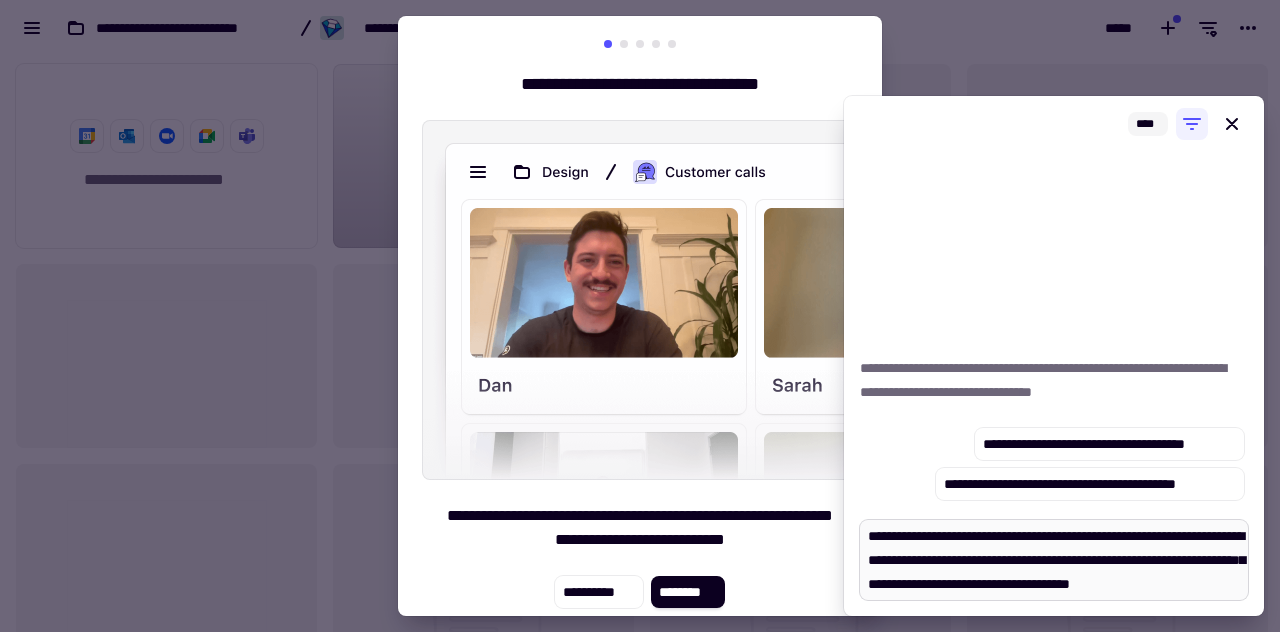 type on "*" 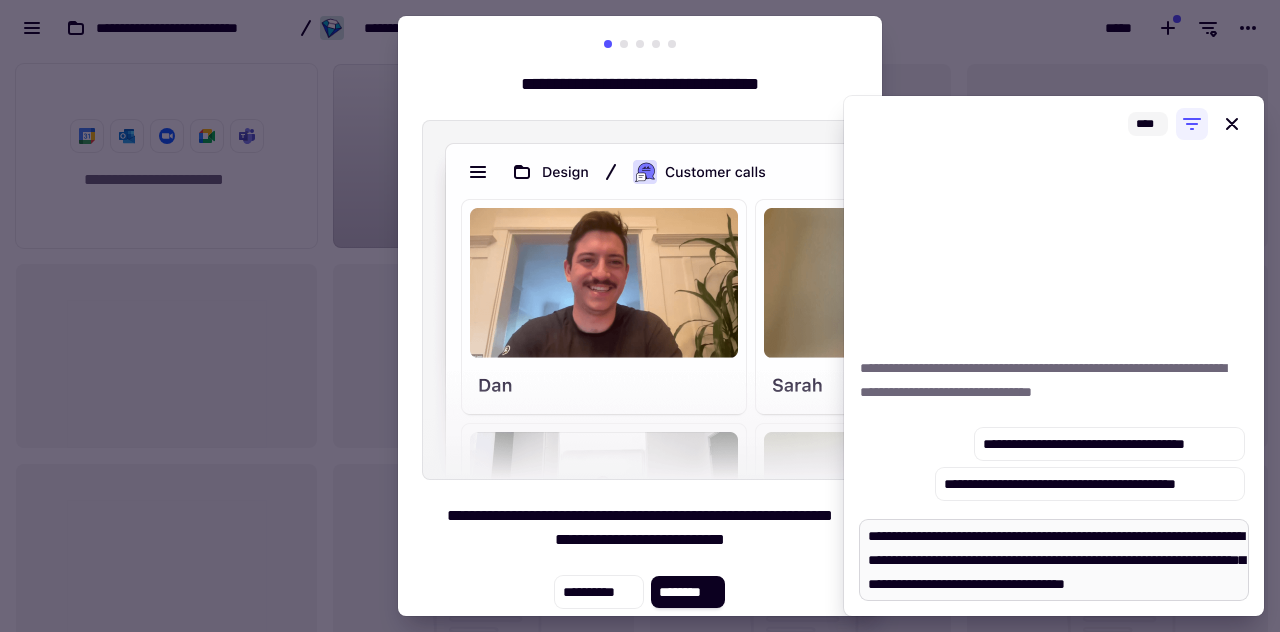 type on "*" 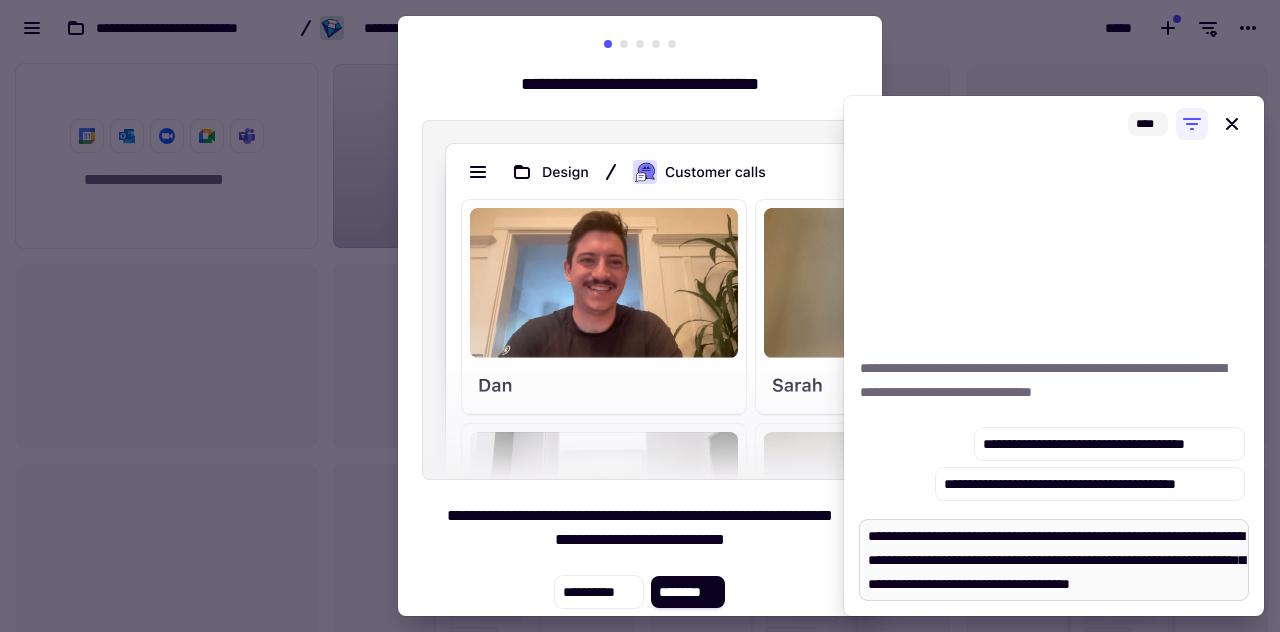 type on "*" 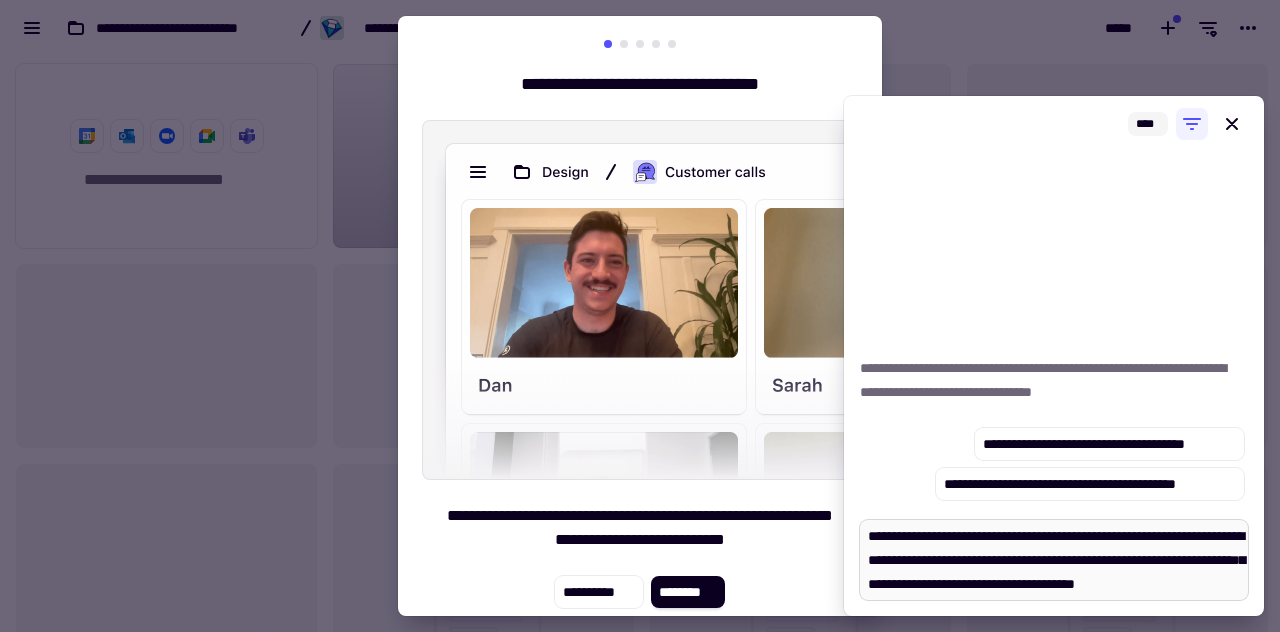 type on "*" 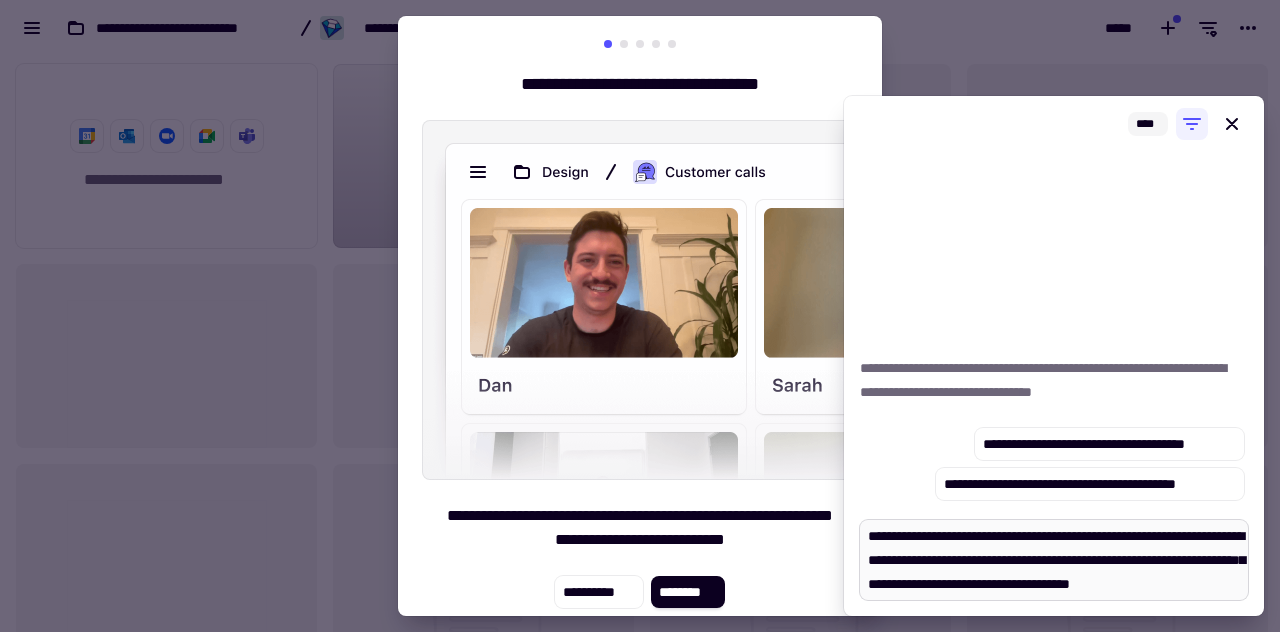 type on "*" 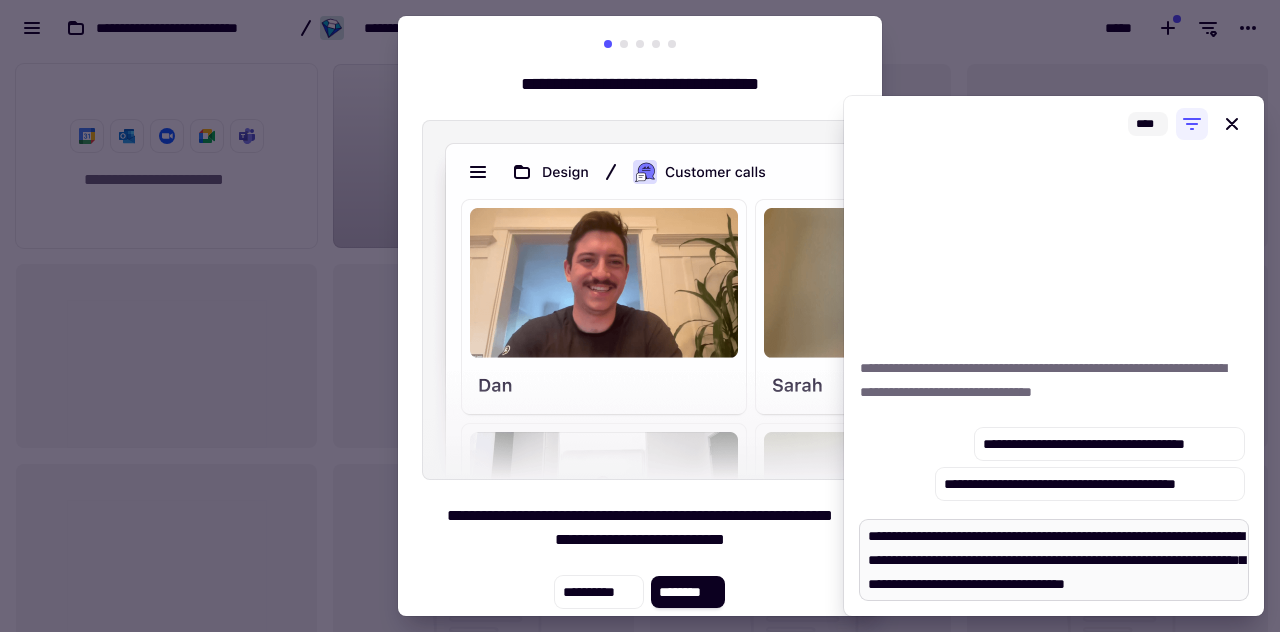 type on "*" 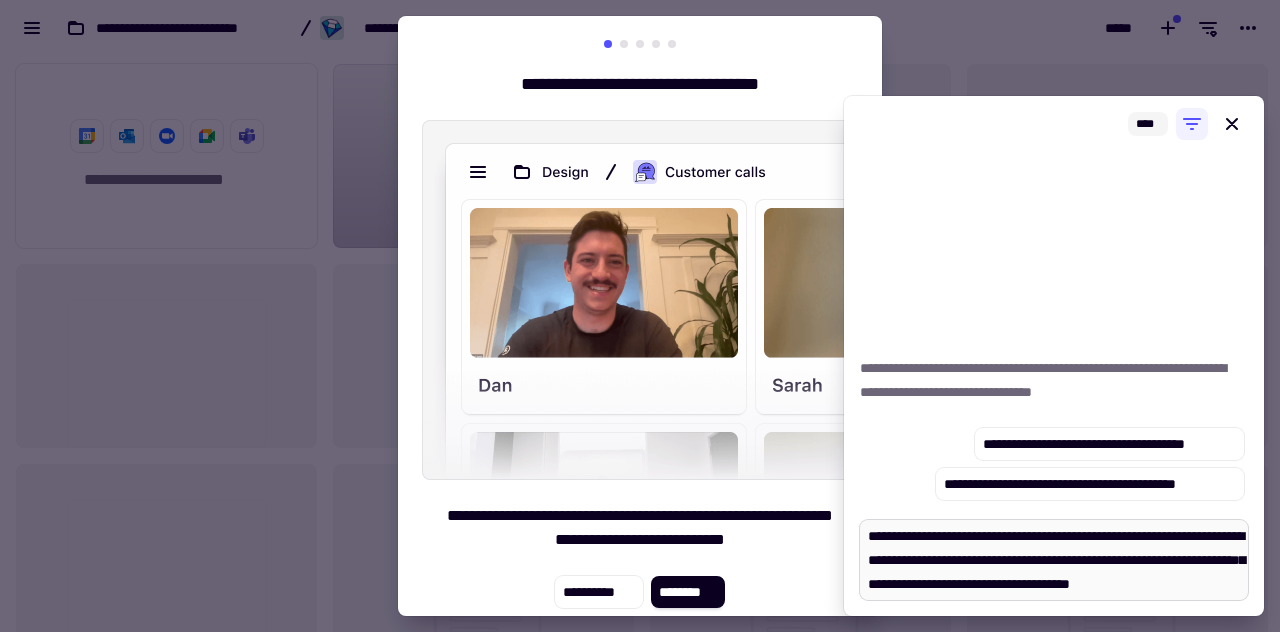 type on "*" 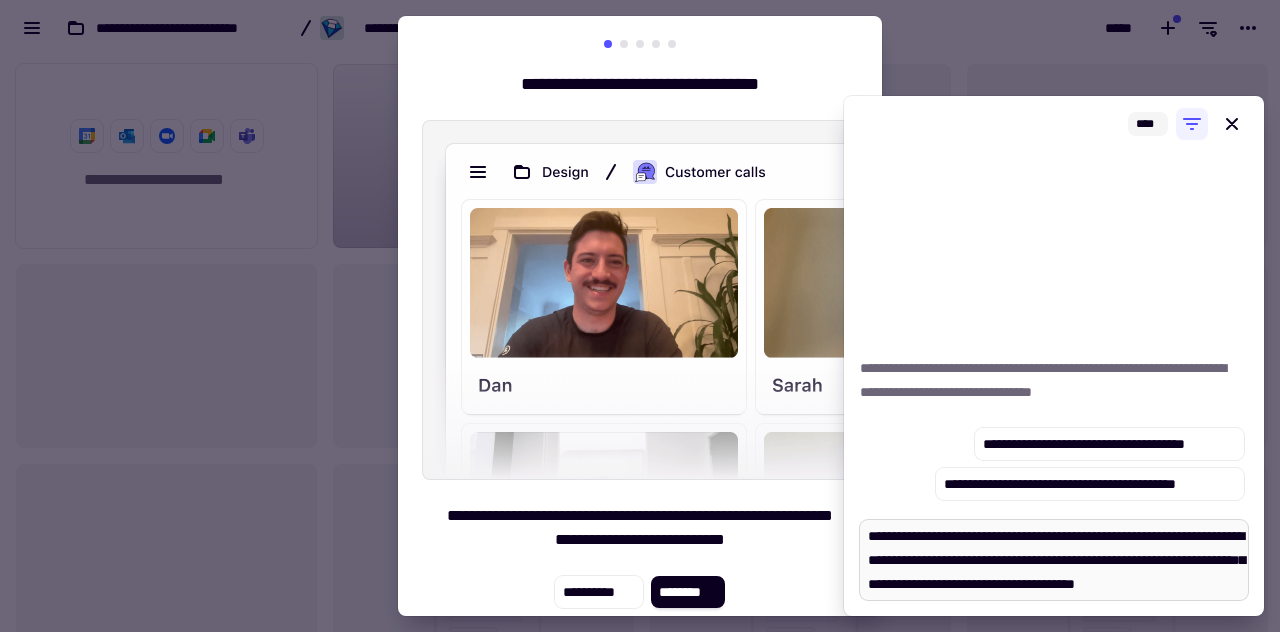 type on "*" 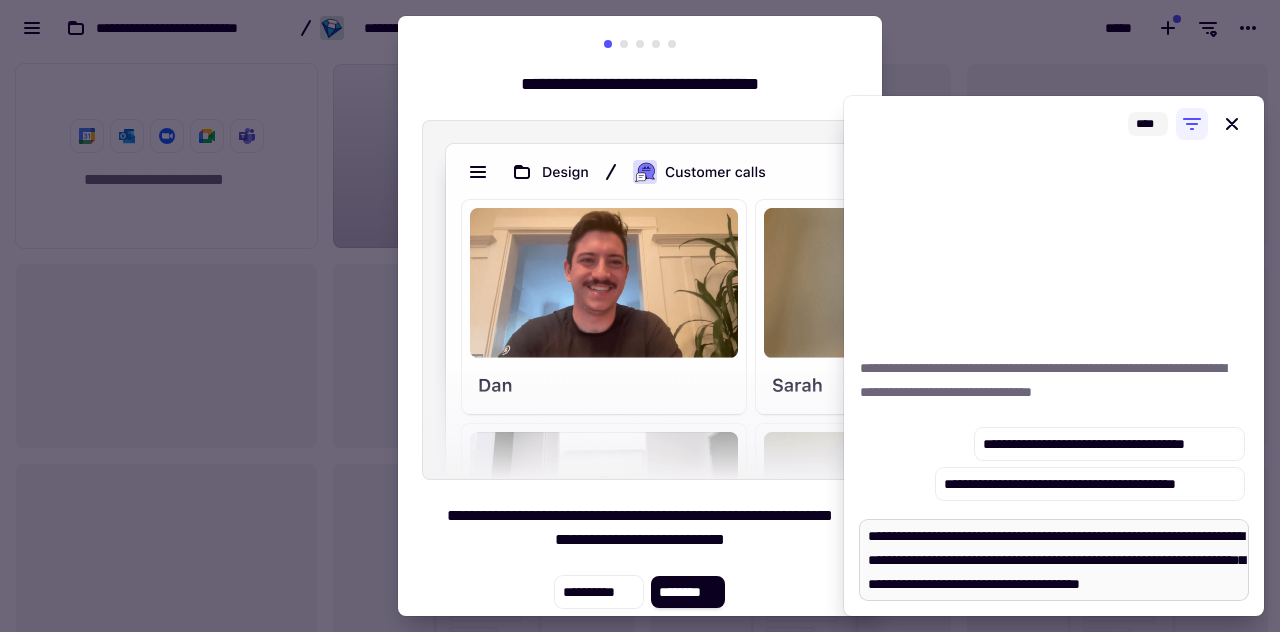 type on "*" 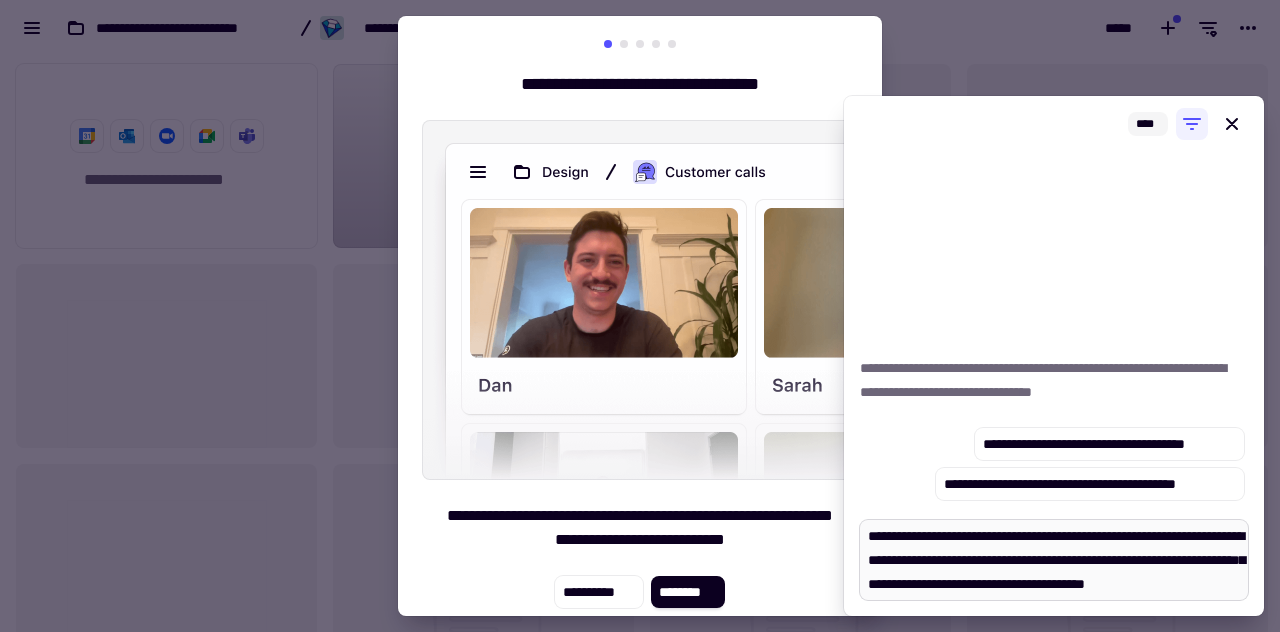 type on "*" 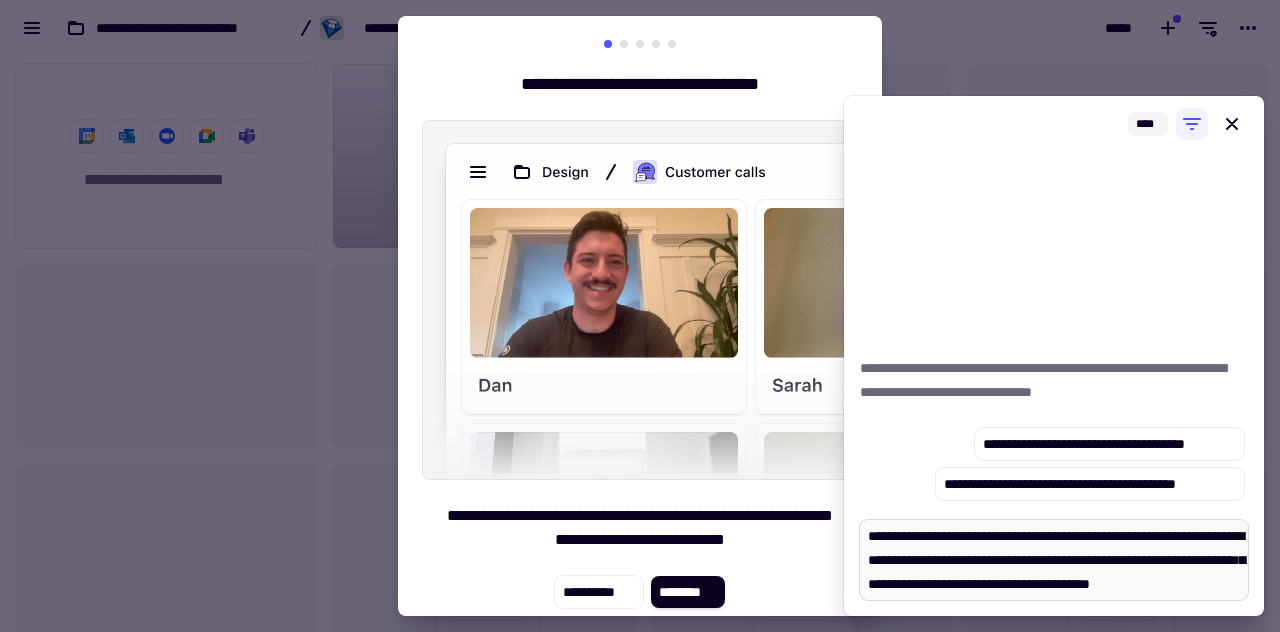 type on "*" 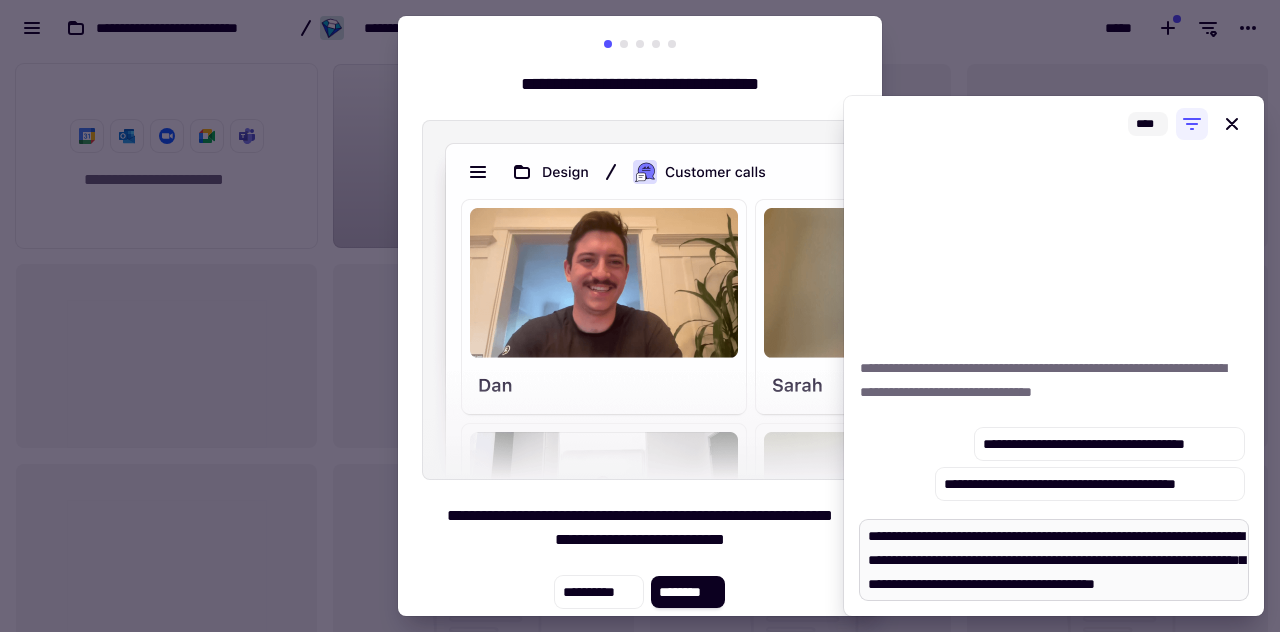 type on "**********" 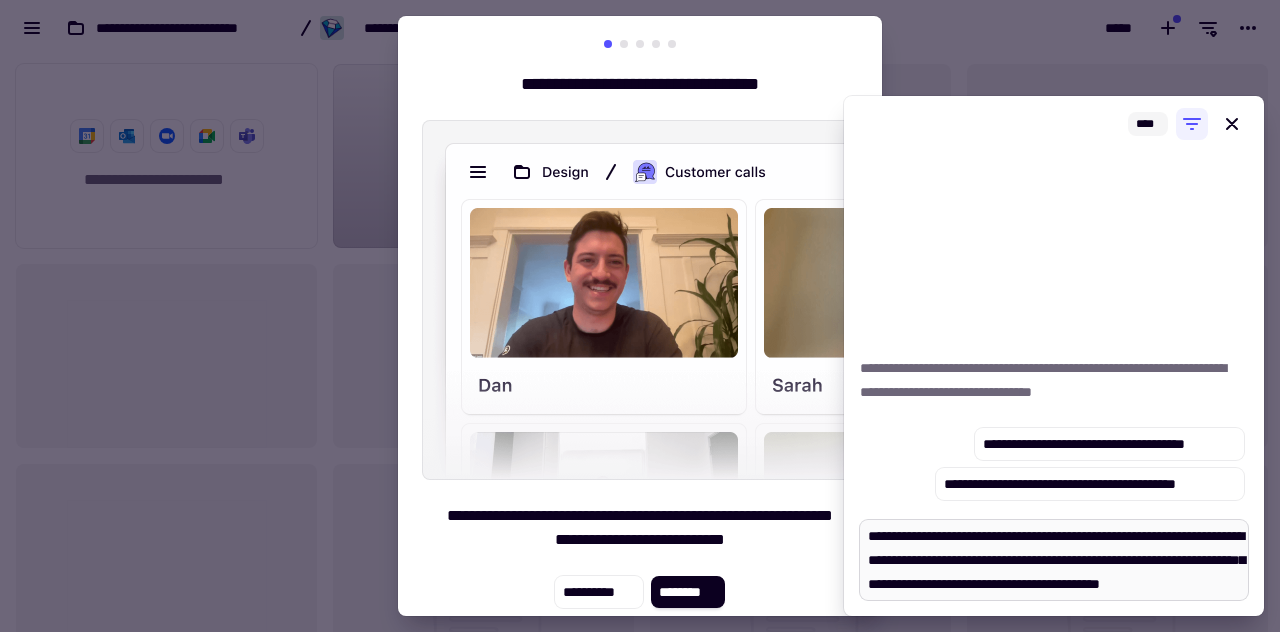 type on "*" 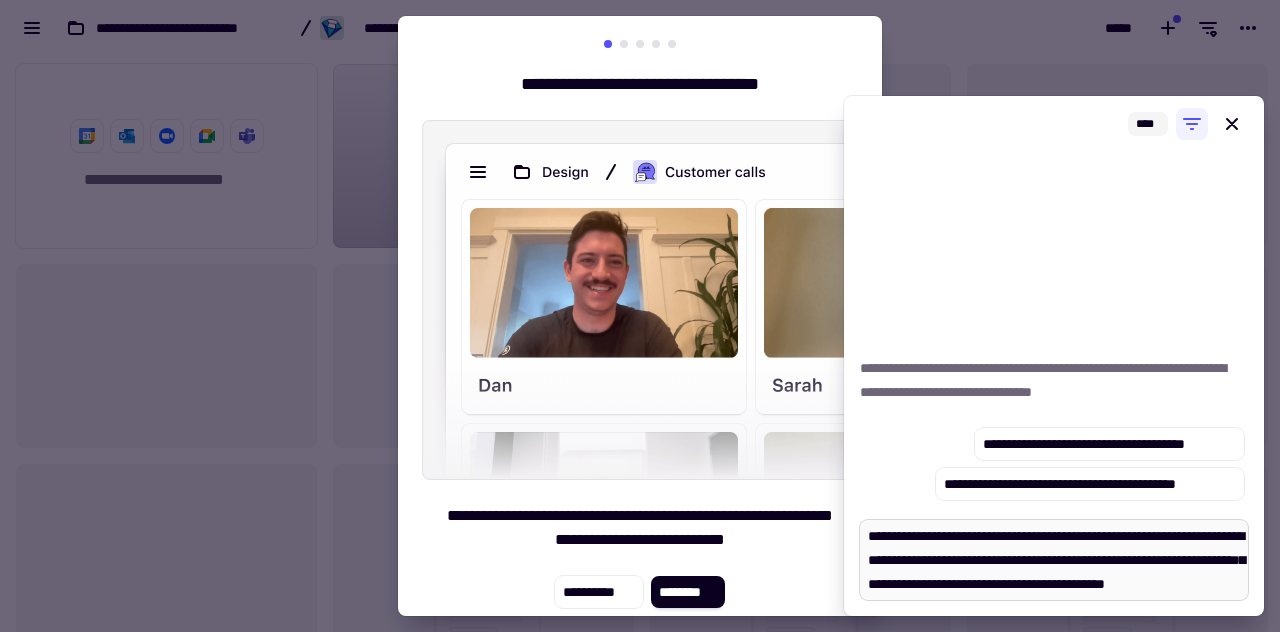 type on "*" 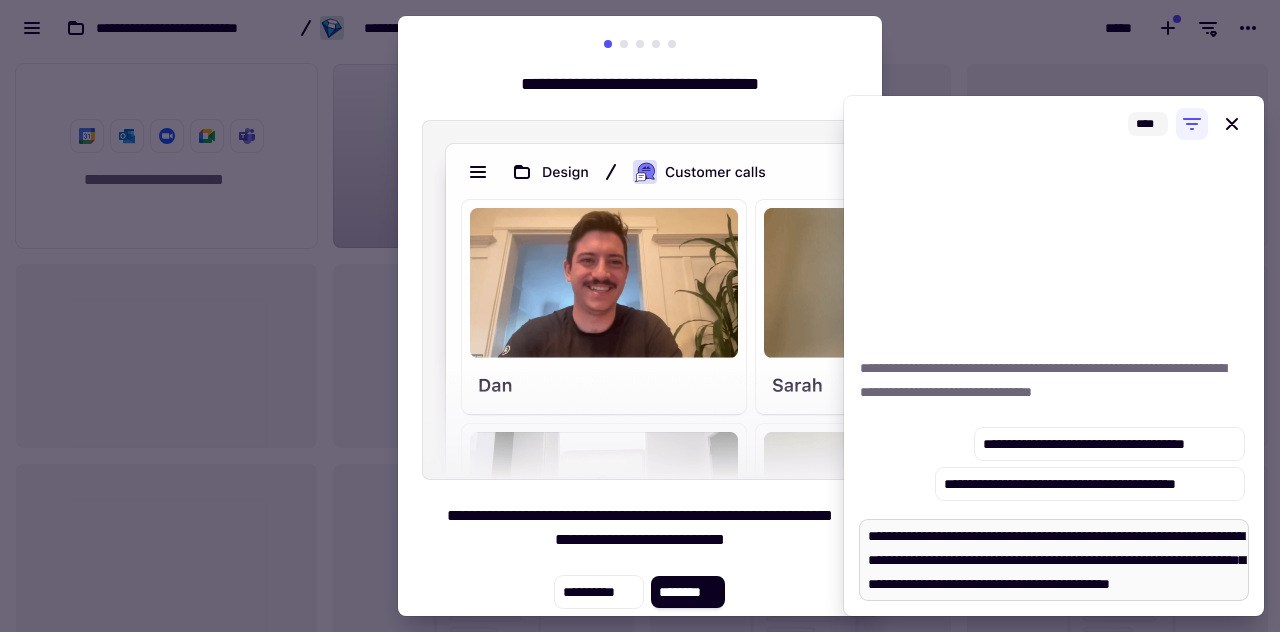 type on "*" 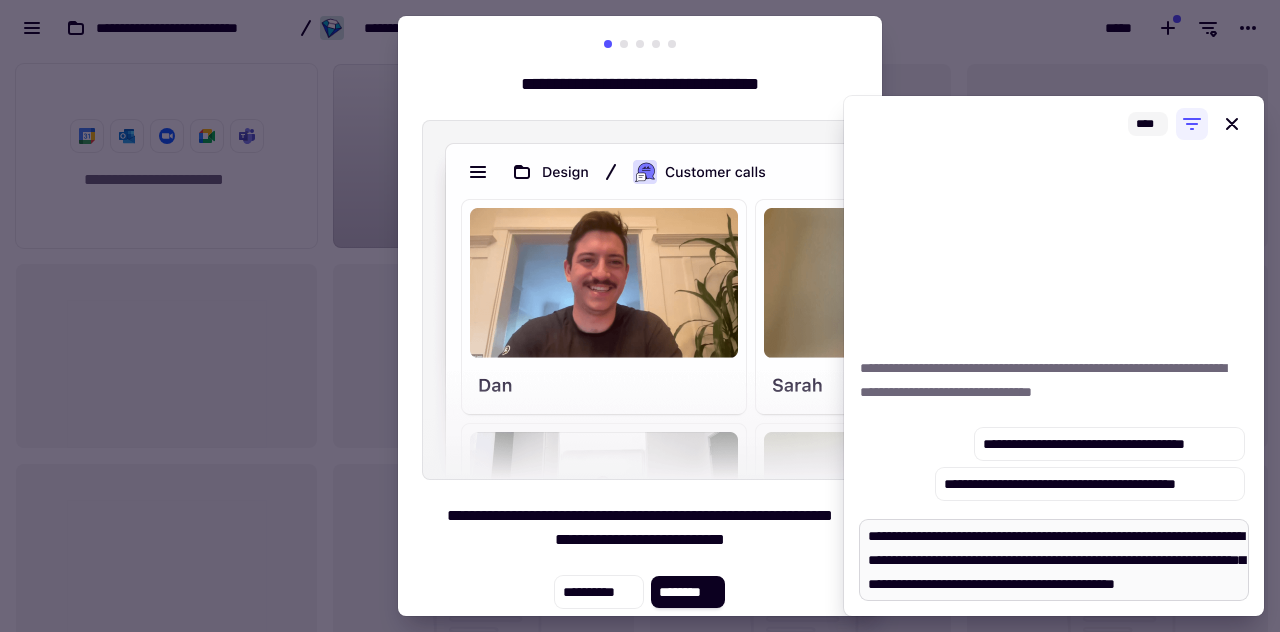 type on "*" 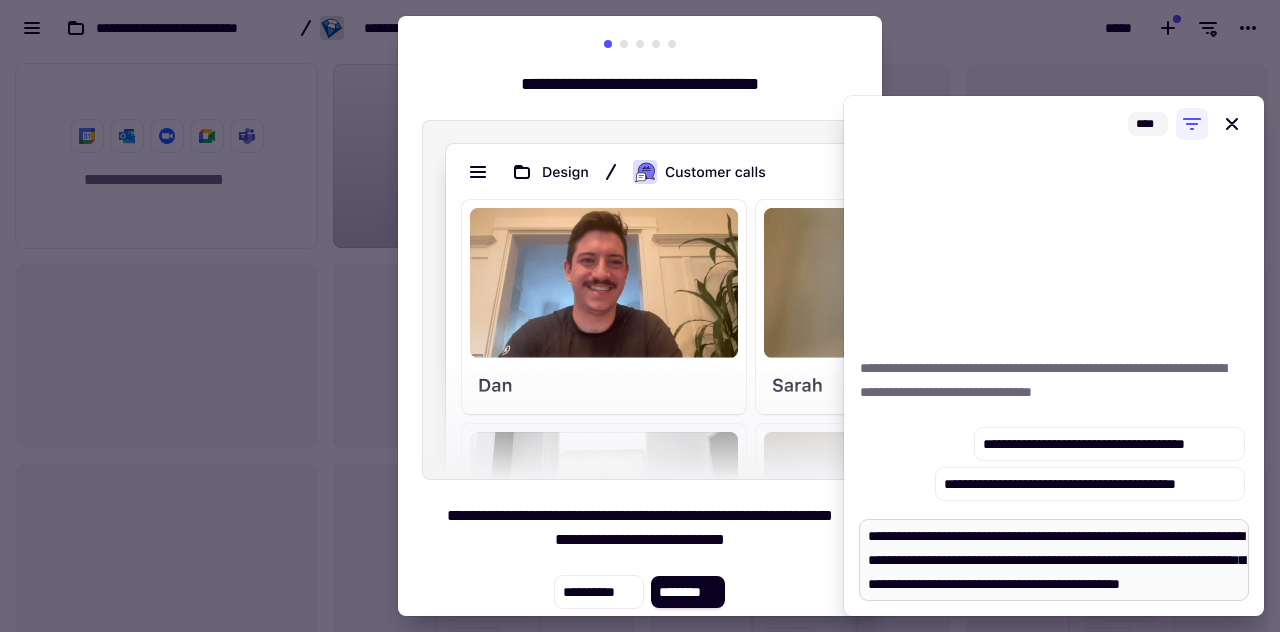 type on "**********" 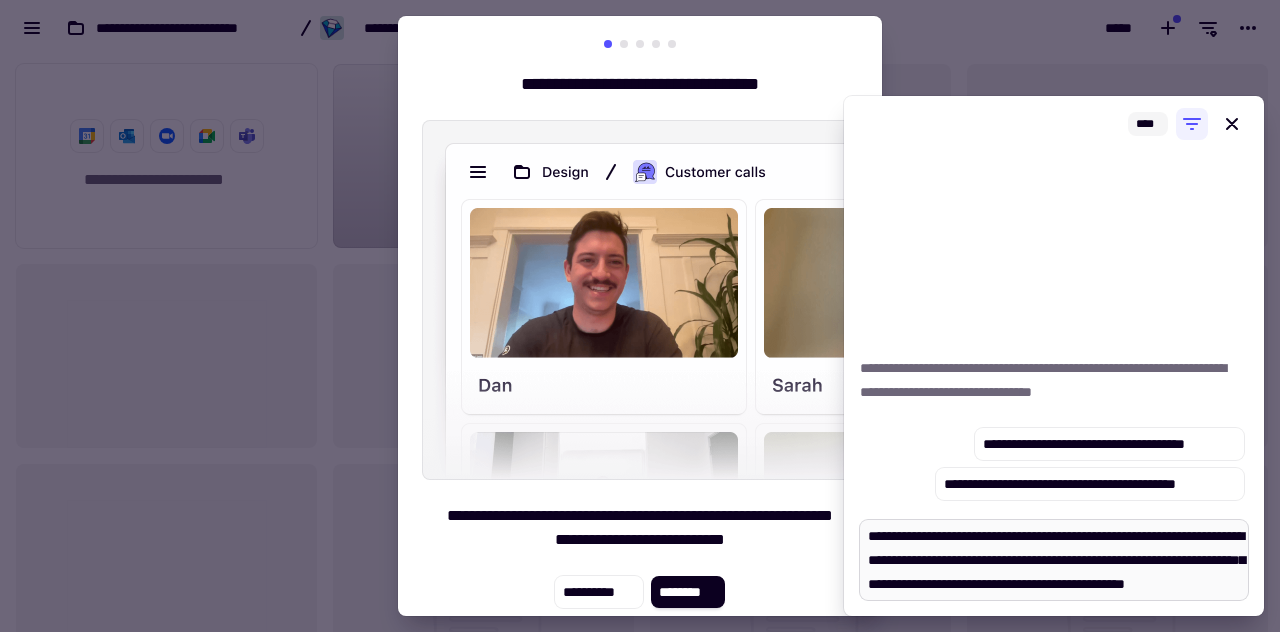 type on "*" 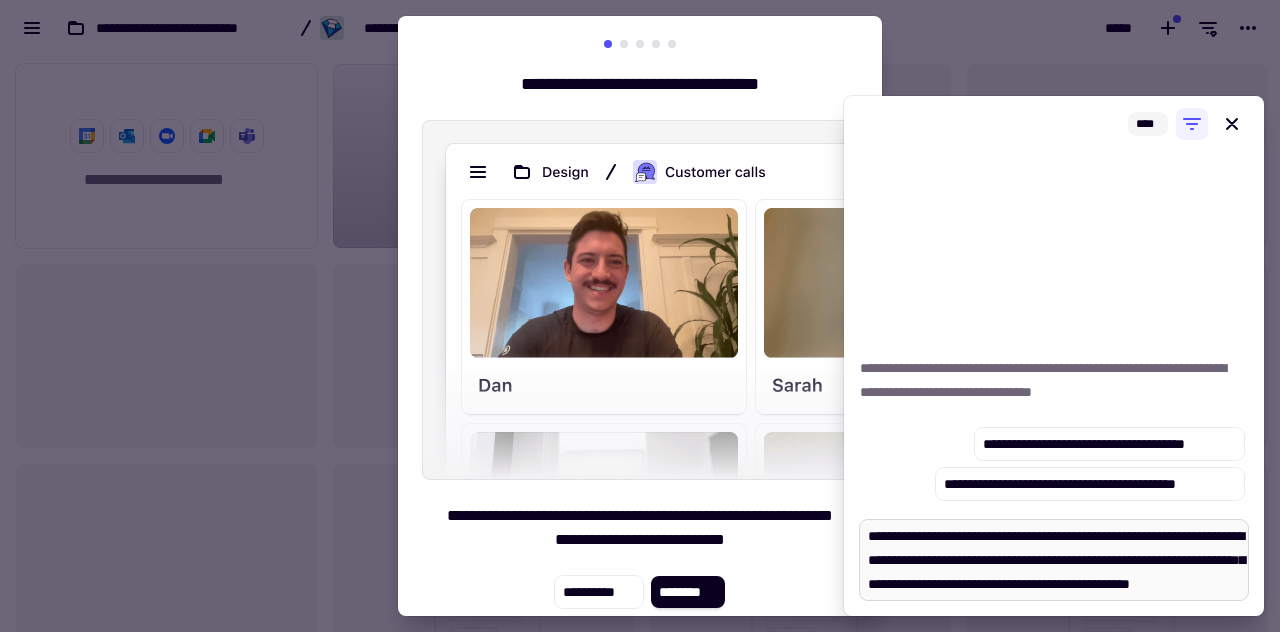type on "*" 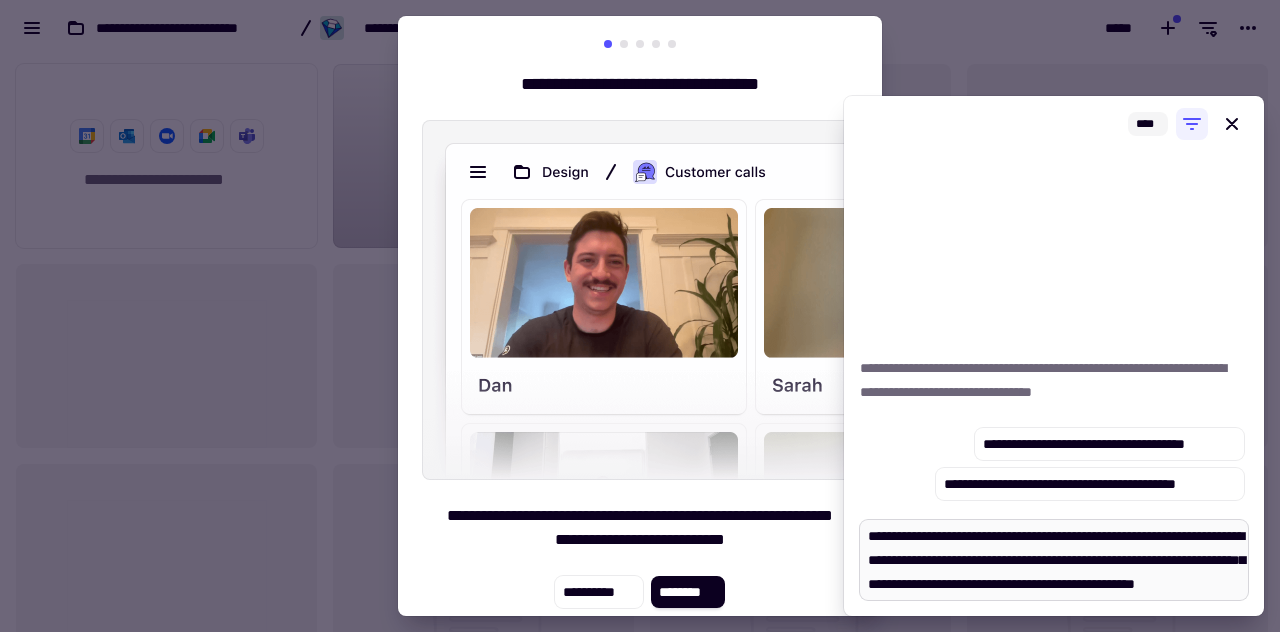 type on "*" 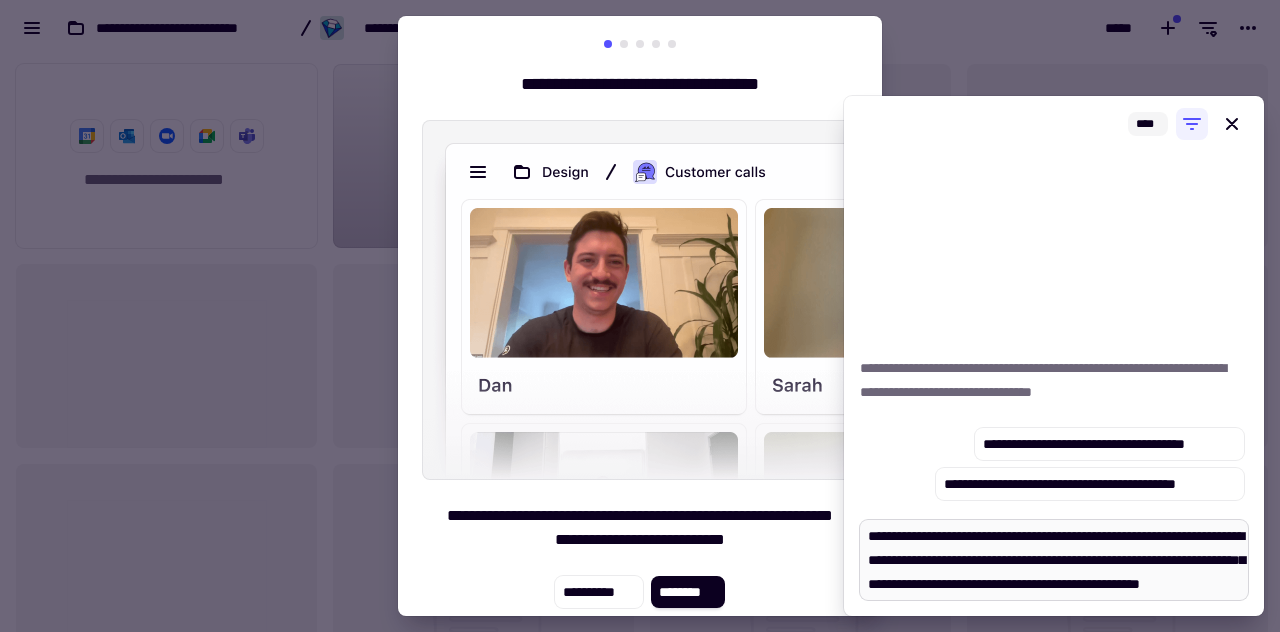 type on "*" 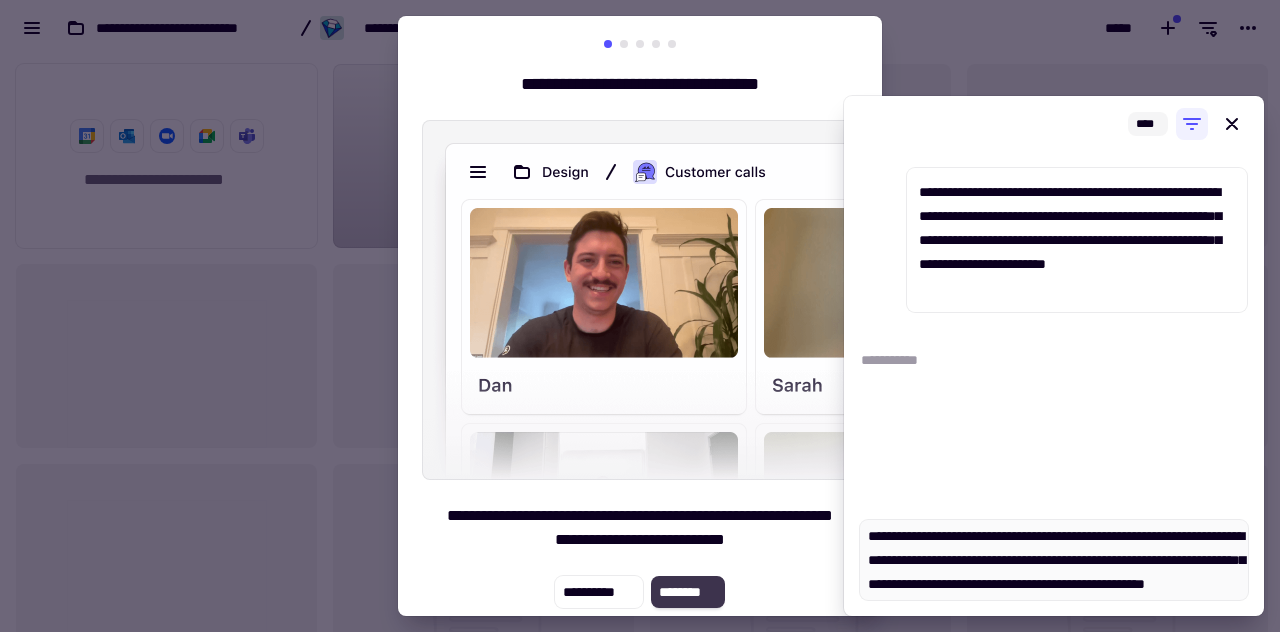 type on "*" 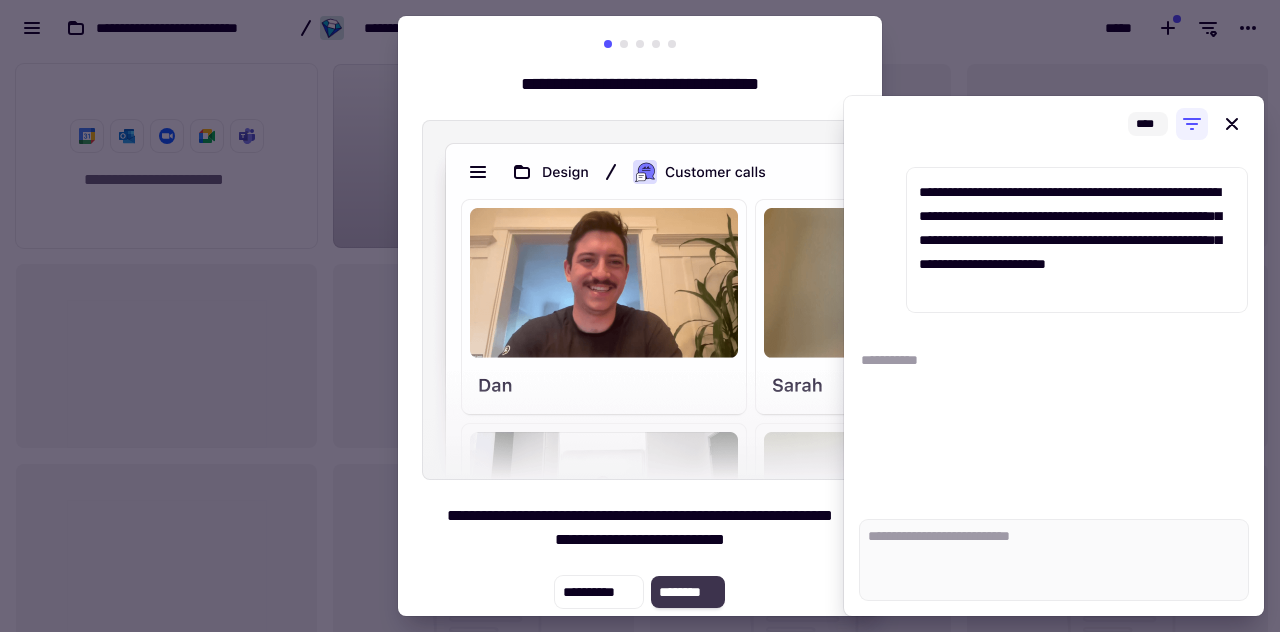 scroll, scrollTop: 0, scrollLeft: 0, axis: both 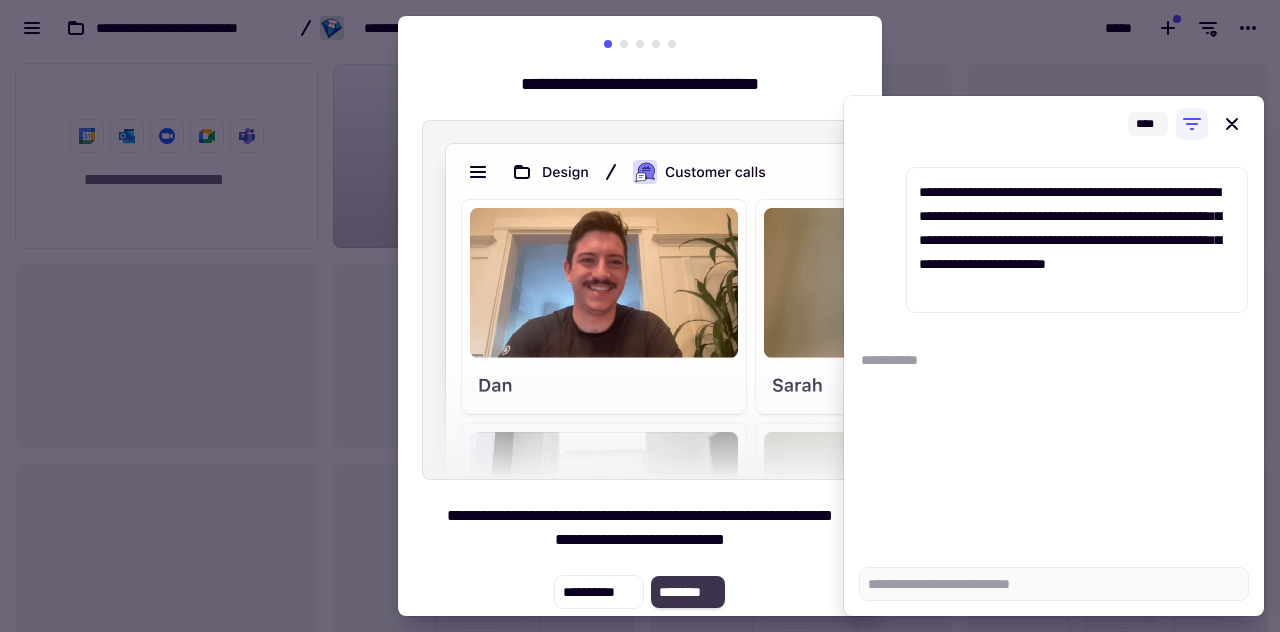 click on "********" 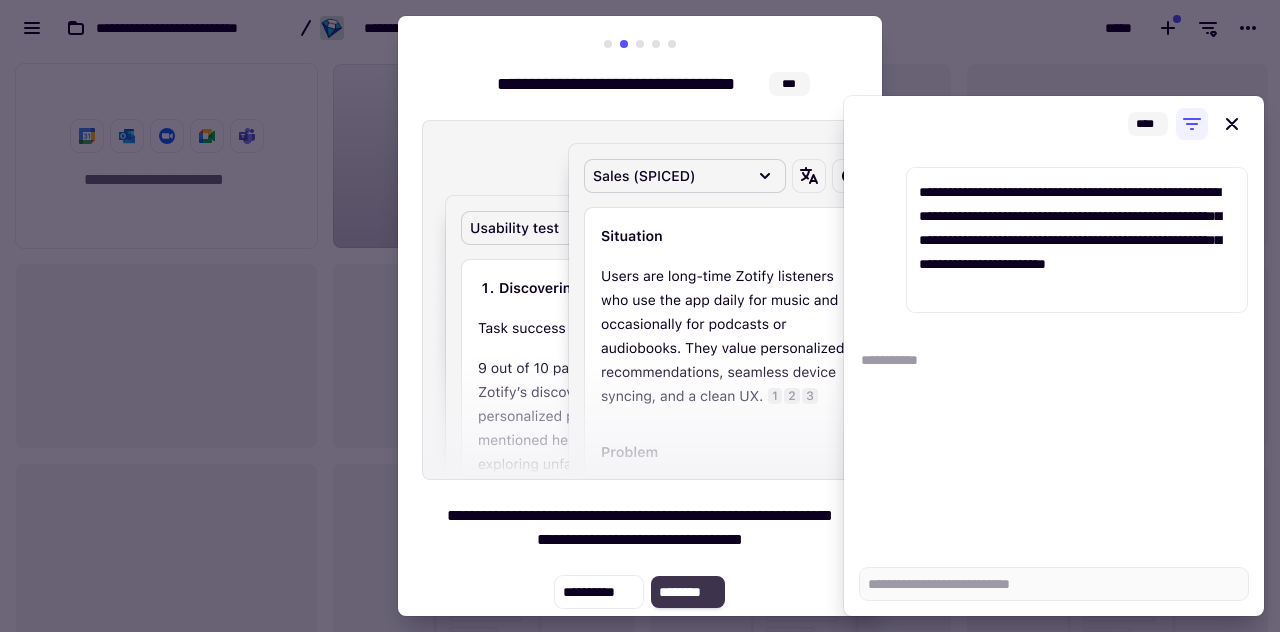 click on "********" 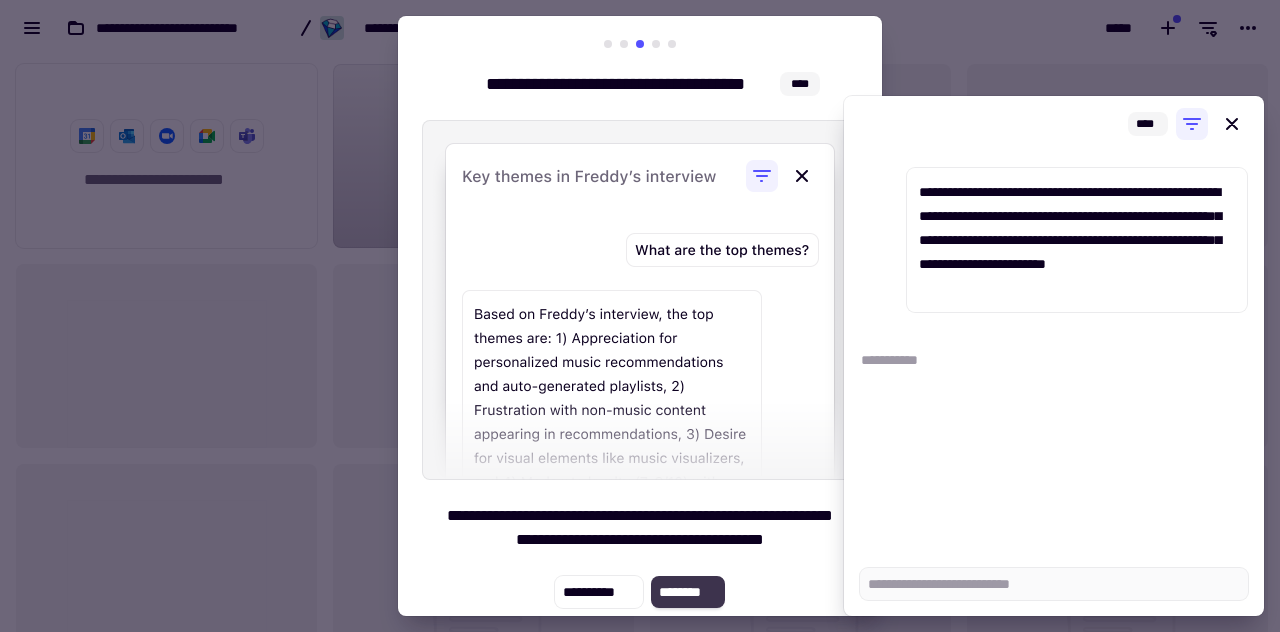 click on "********" 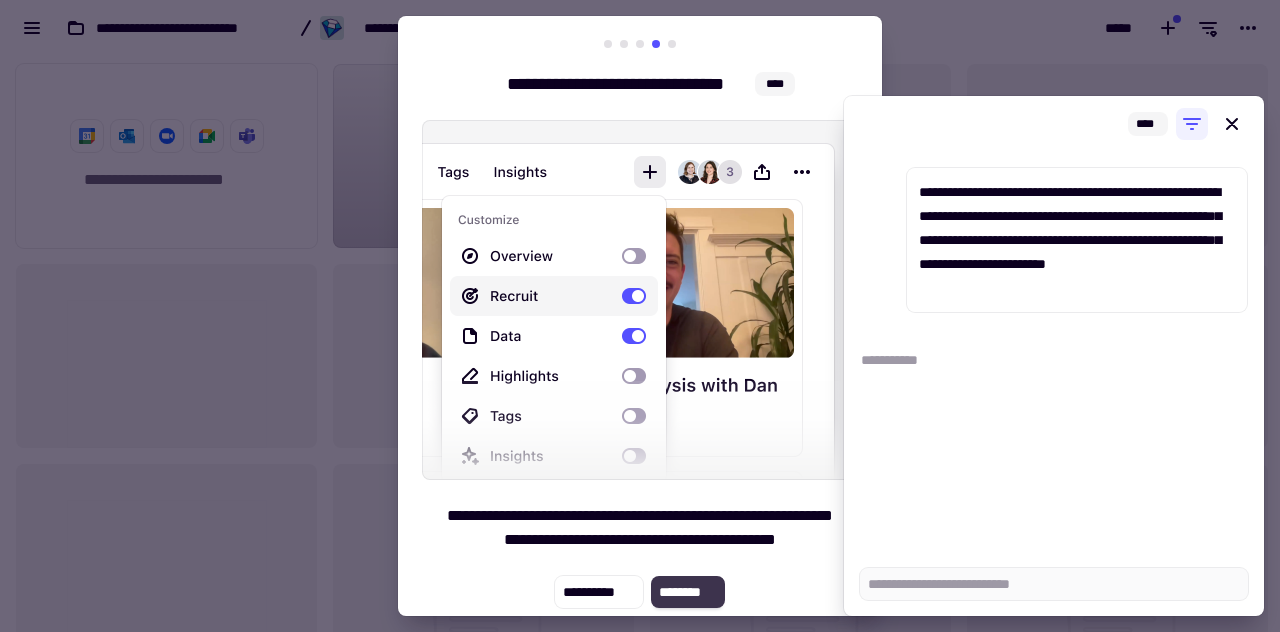 click on "********" 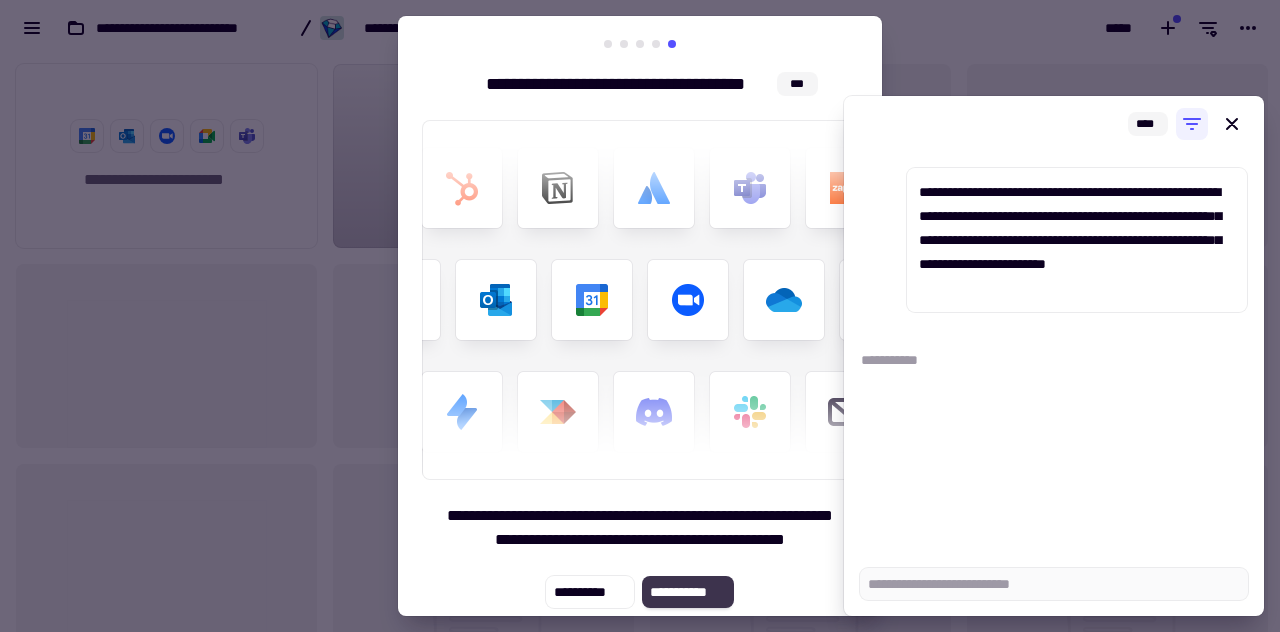 click on "**********" 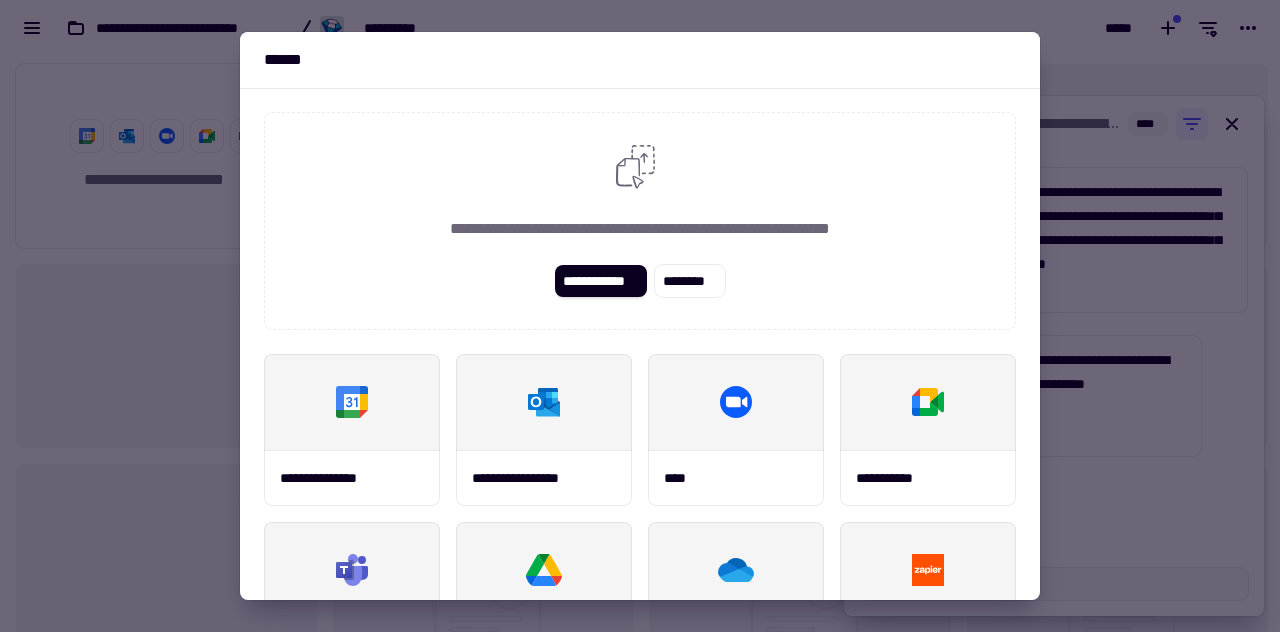 click at bounding box center (640, 316) 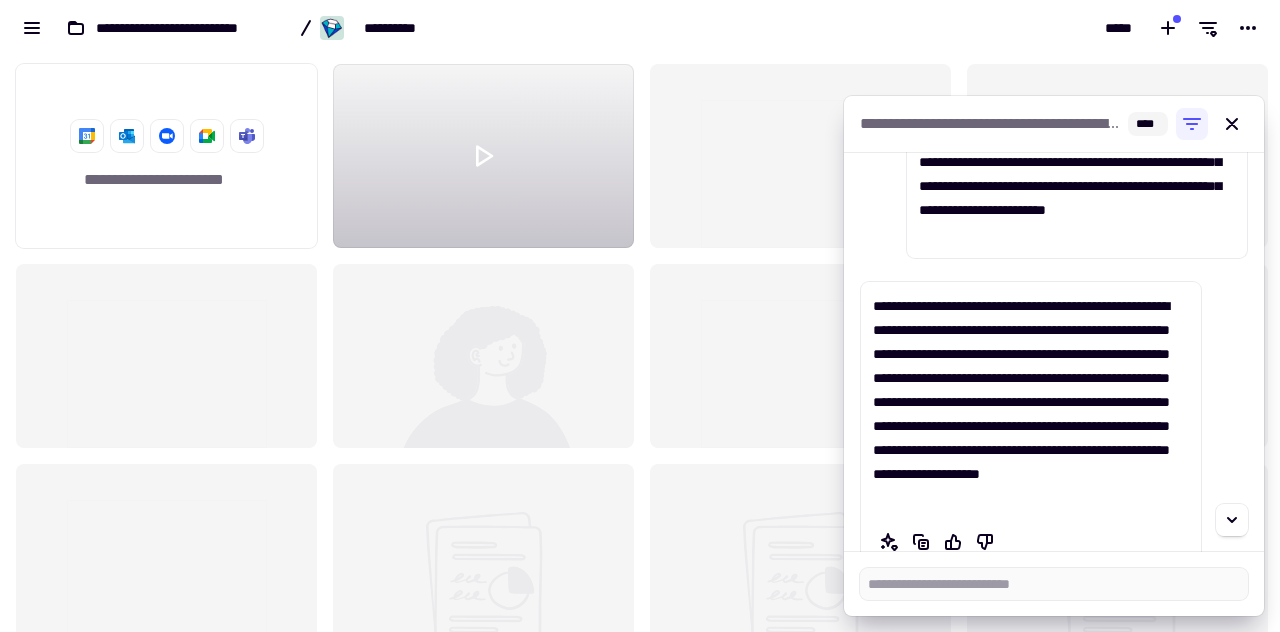 scroll, scrollTop: 96, scrollLeft: 0, axis: vertical 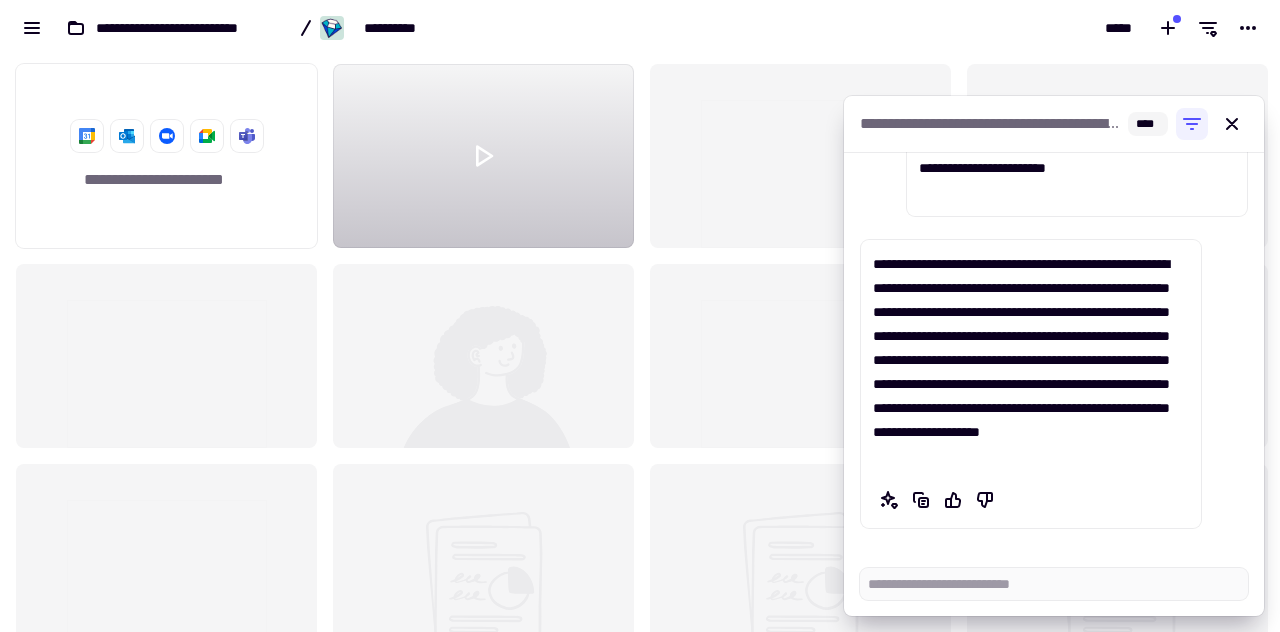 click on "**********" at bounding box center (1054, 304) 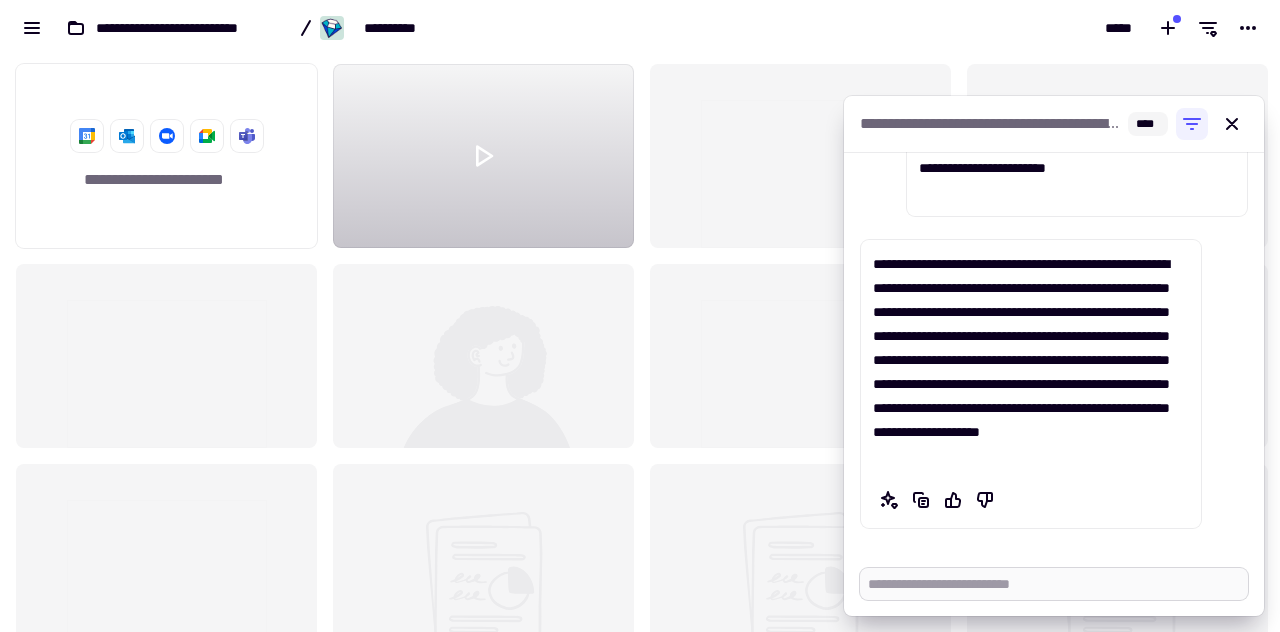 click at bounding box center (1054, 584) 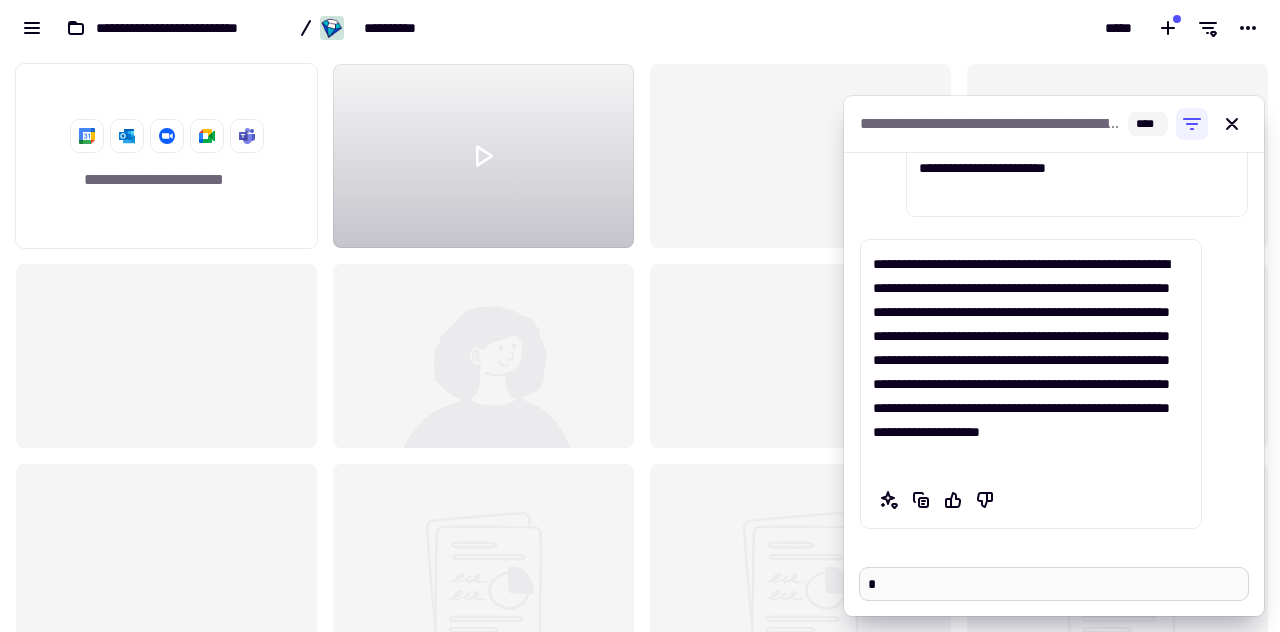 type on "*" 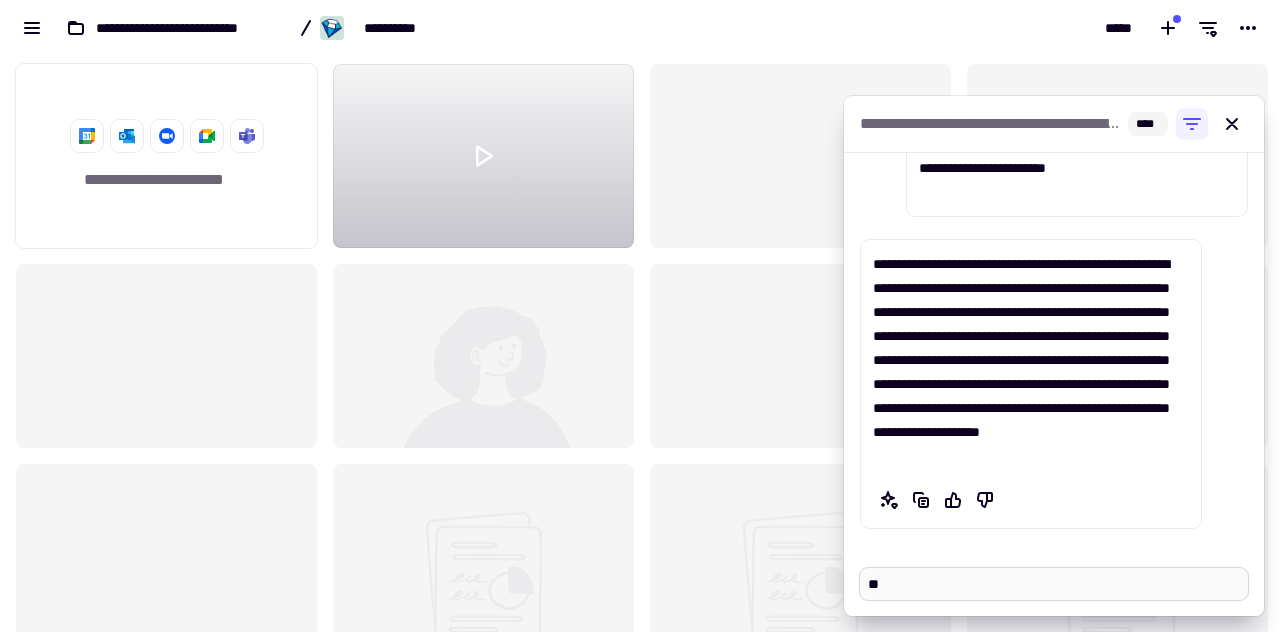 type on "*" 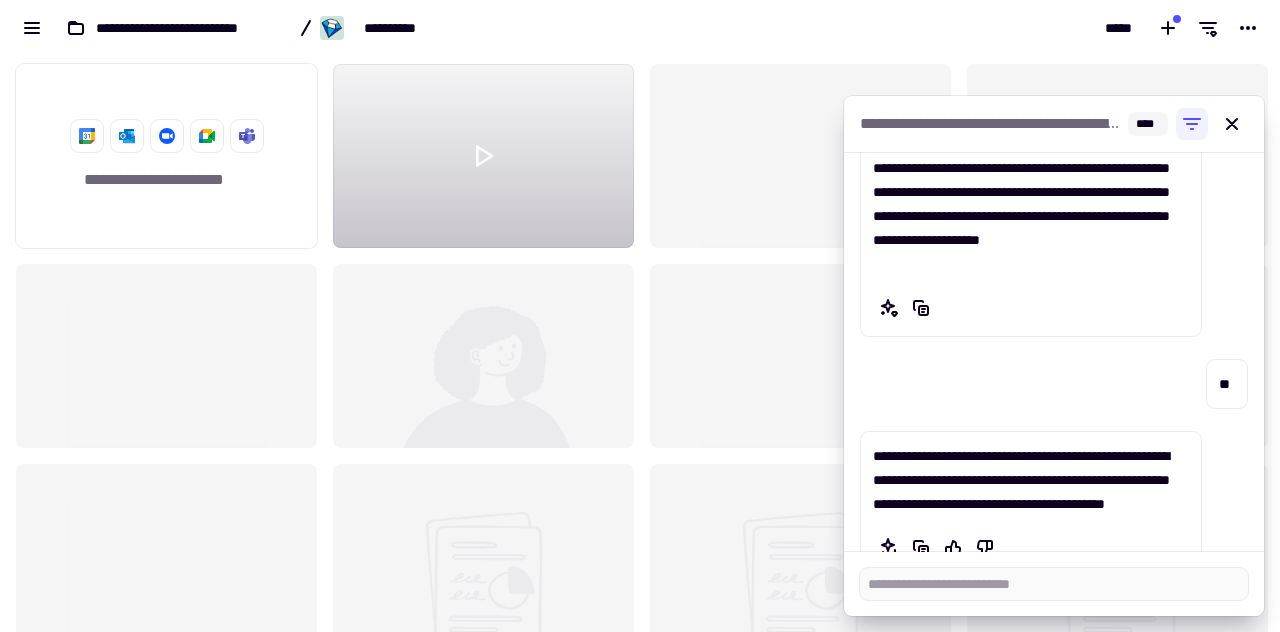 scroll, scrollTop: 360, scrollLeft: 0, axis: vertical 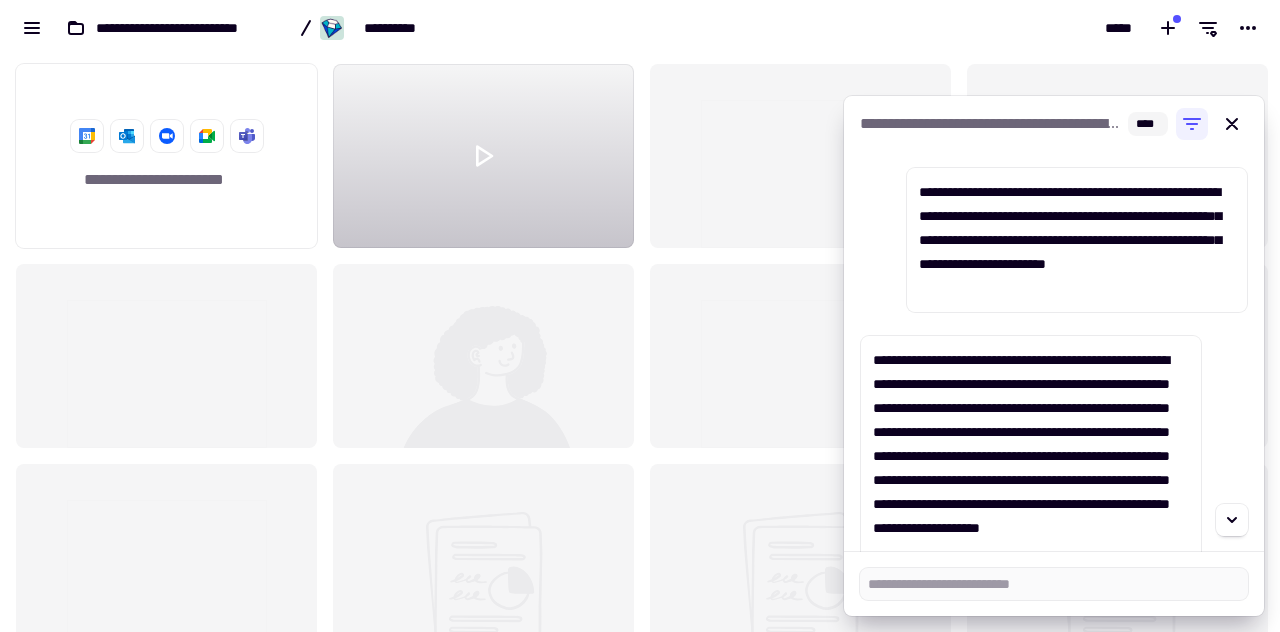 type on "*" 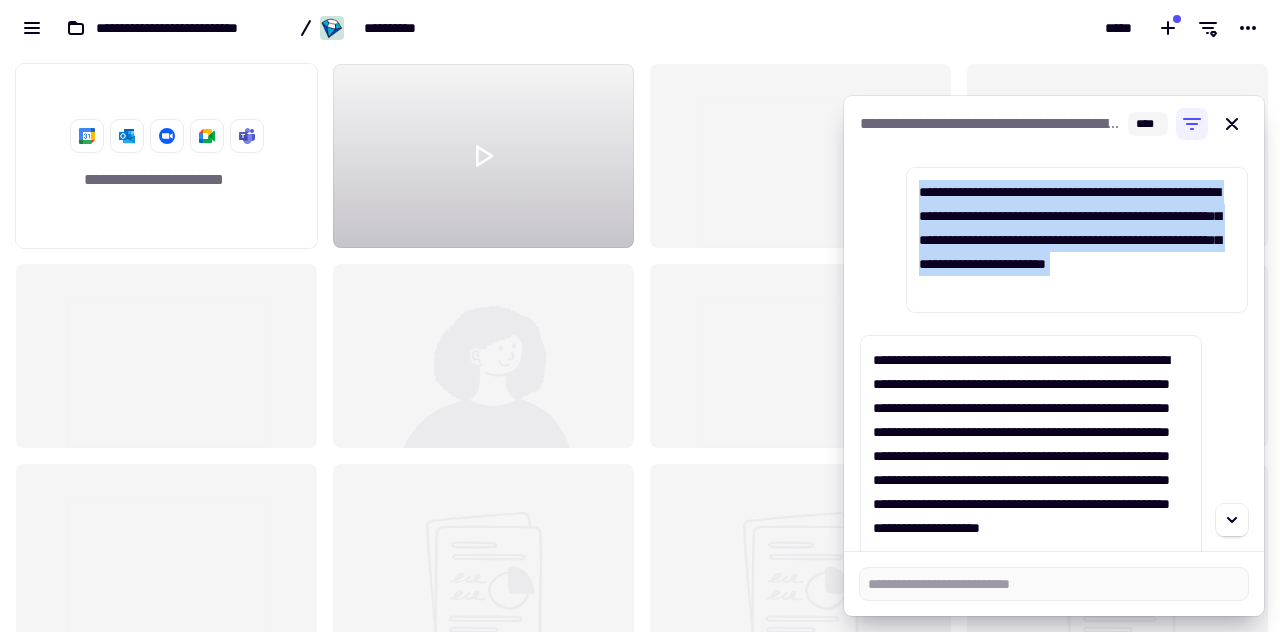 click on "**********" at bounding box center (1077, 240) 